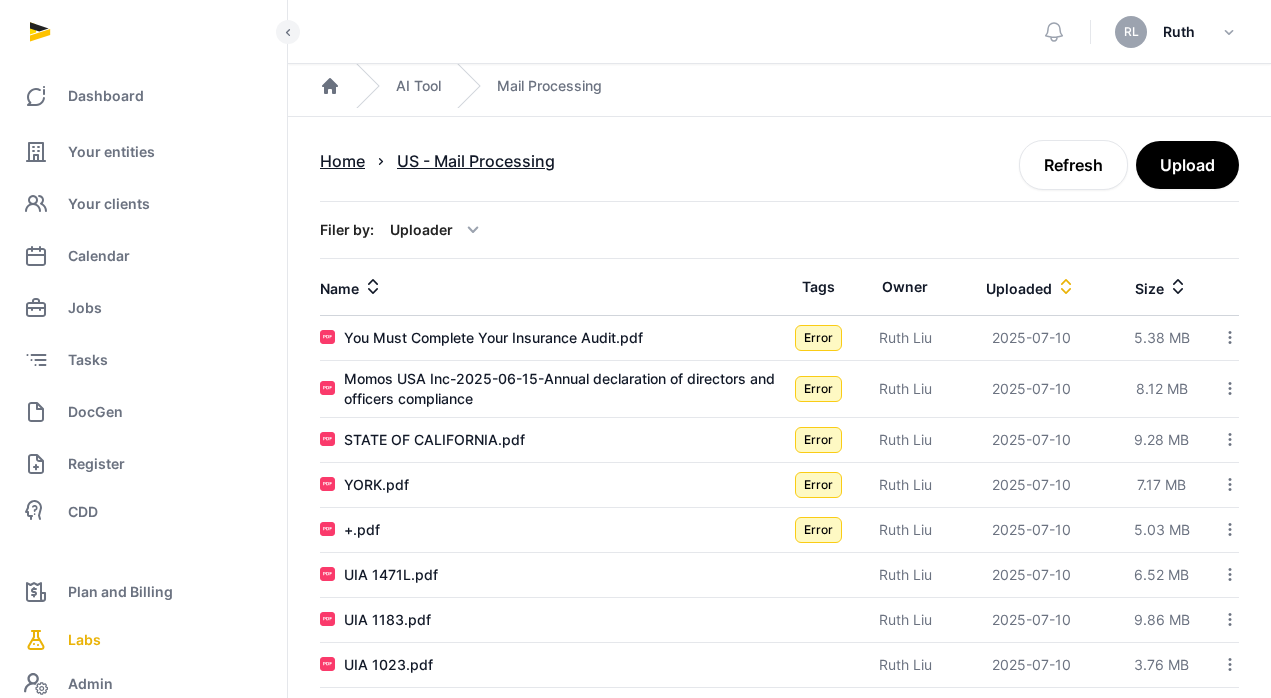 scroll, scrollTop: 0, scrollLeft: 0, axis: both 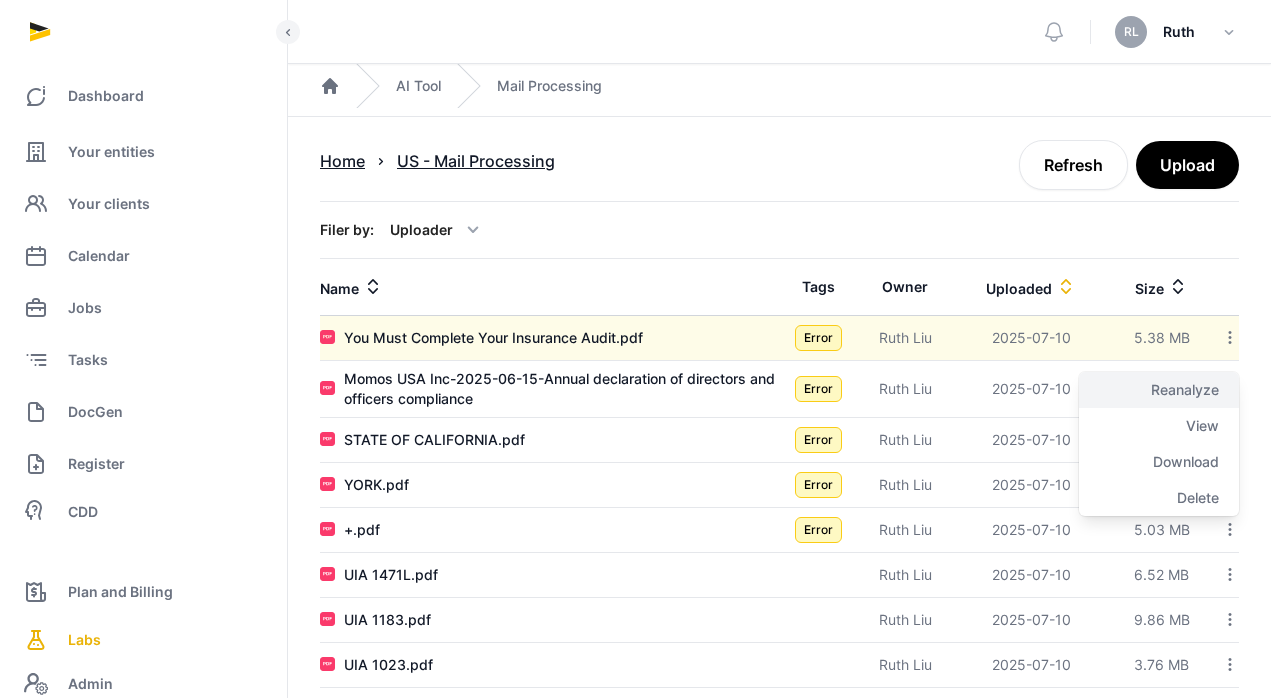 click on "Reanalyze" 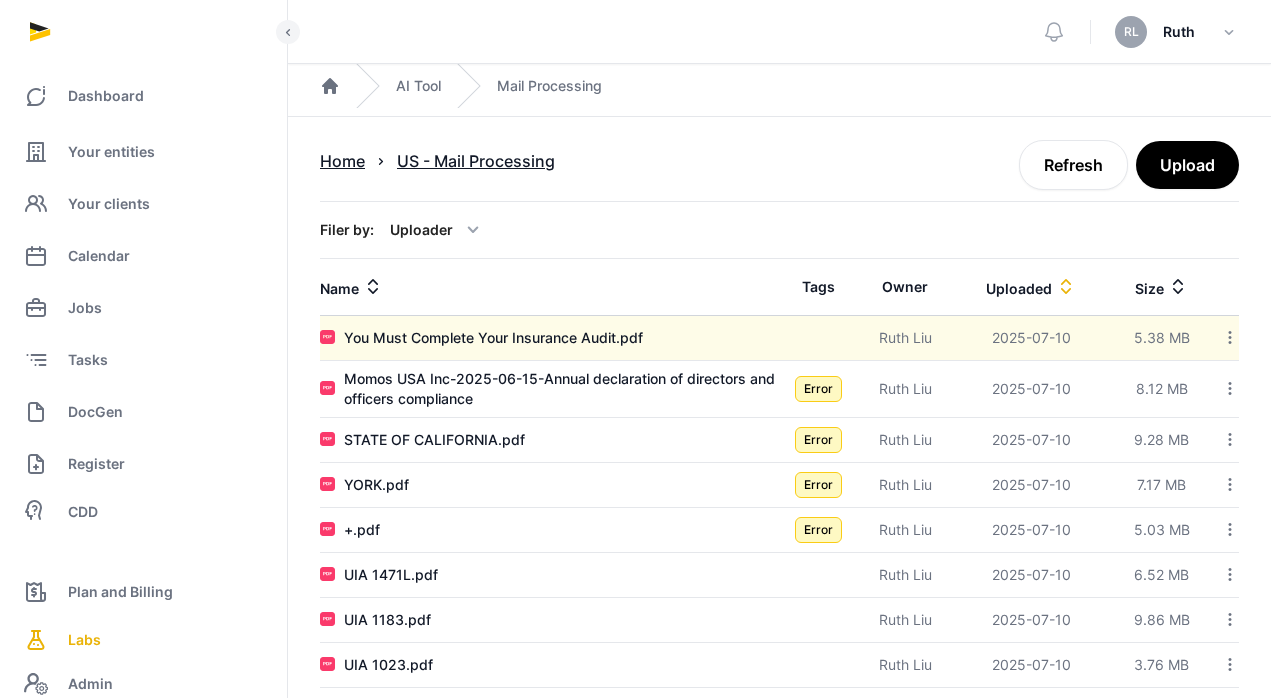 click at bounding box center (1226, 389) 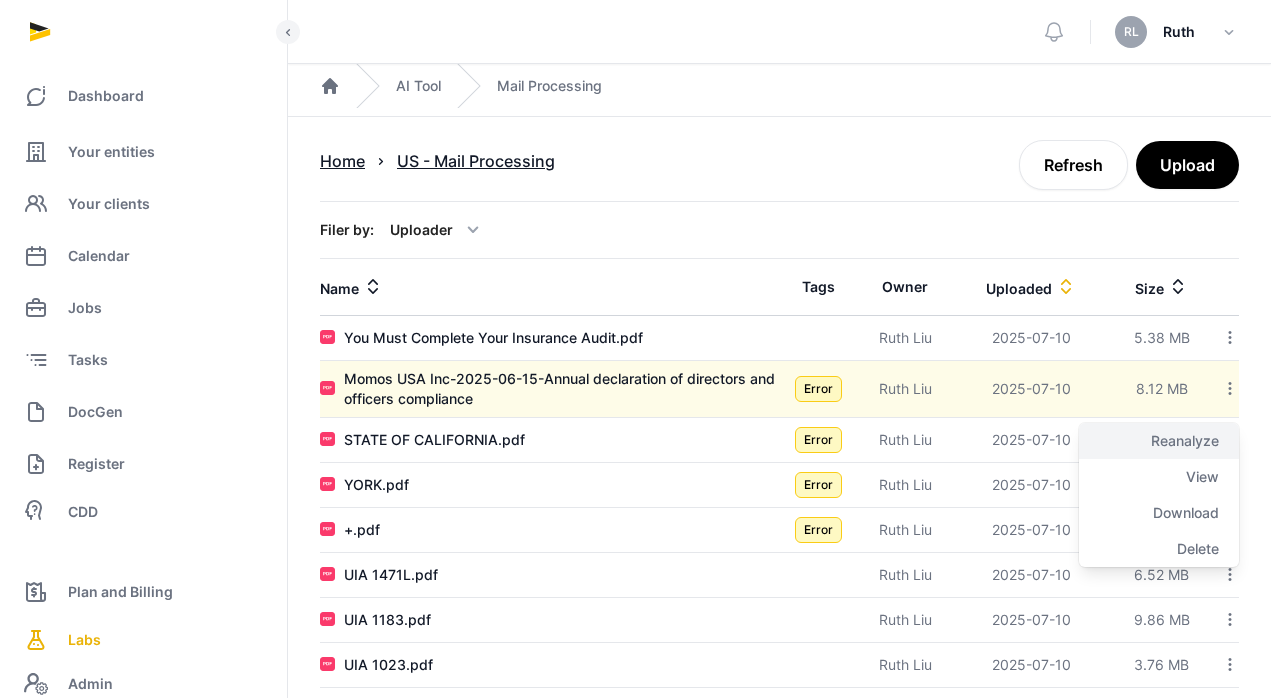 click on "Reanalyze" 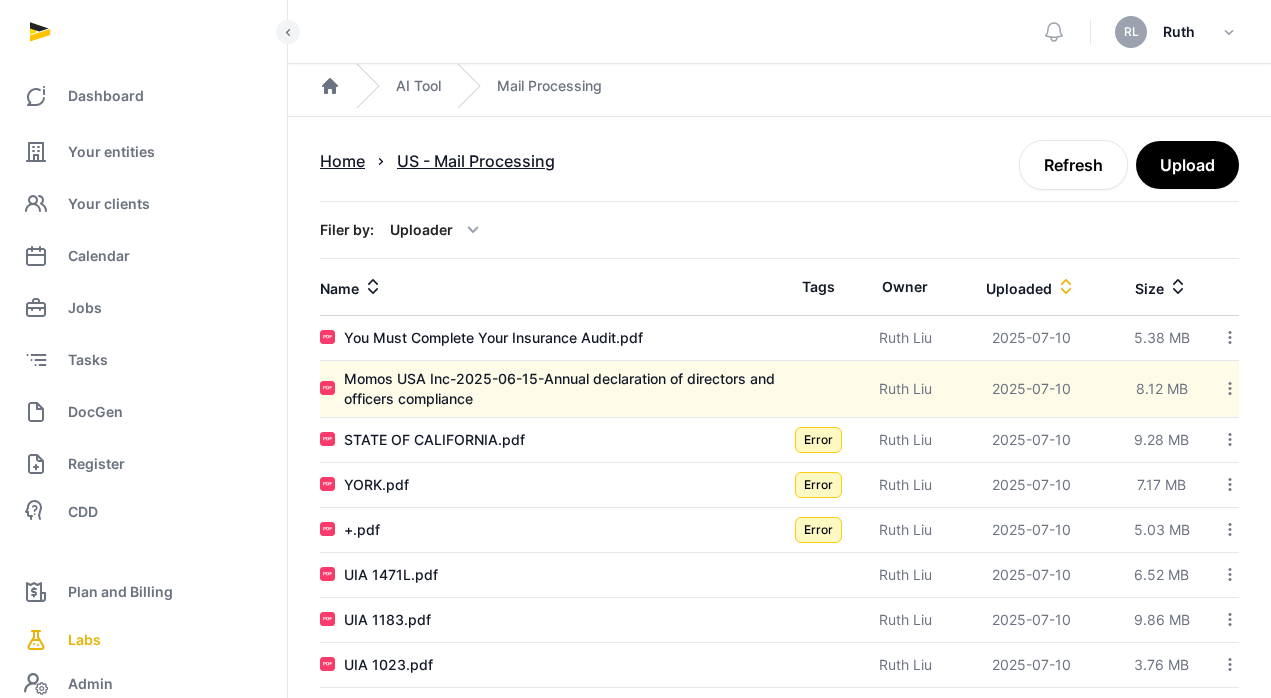 click 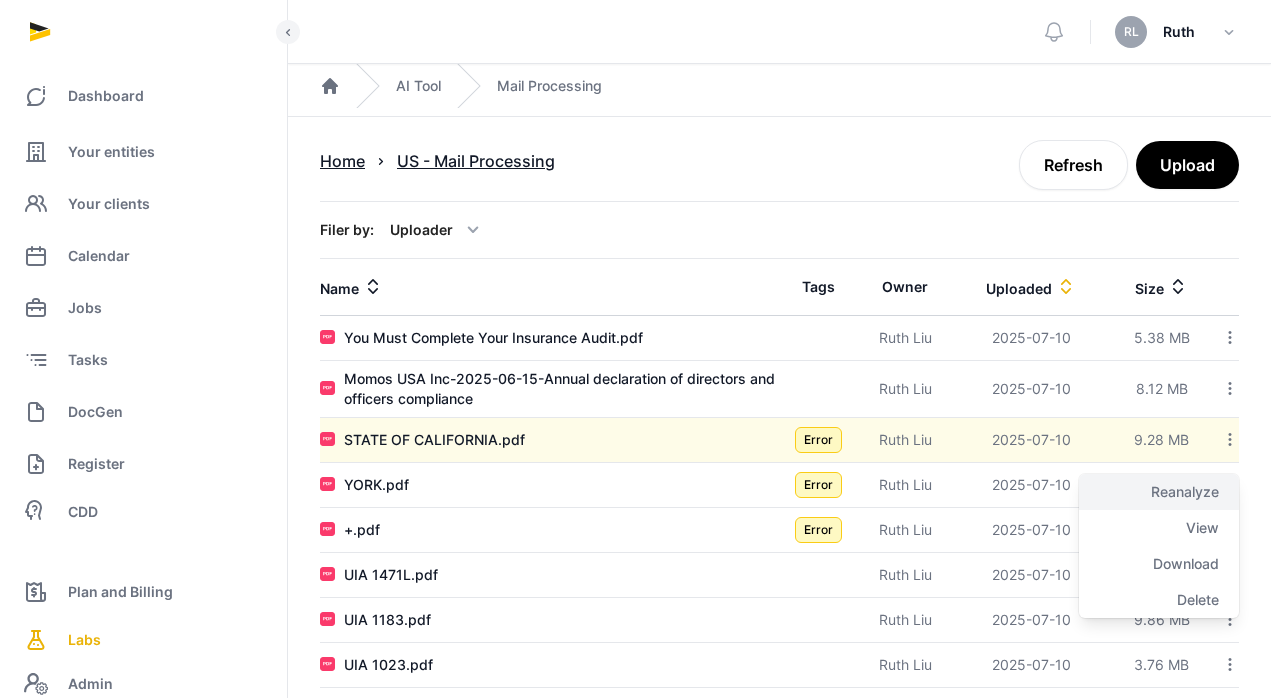 click on "Reanalyze" 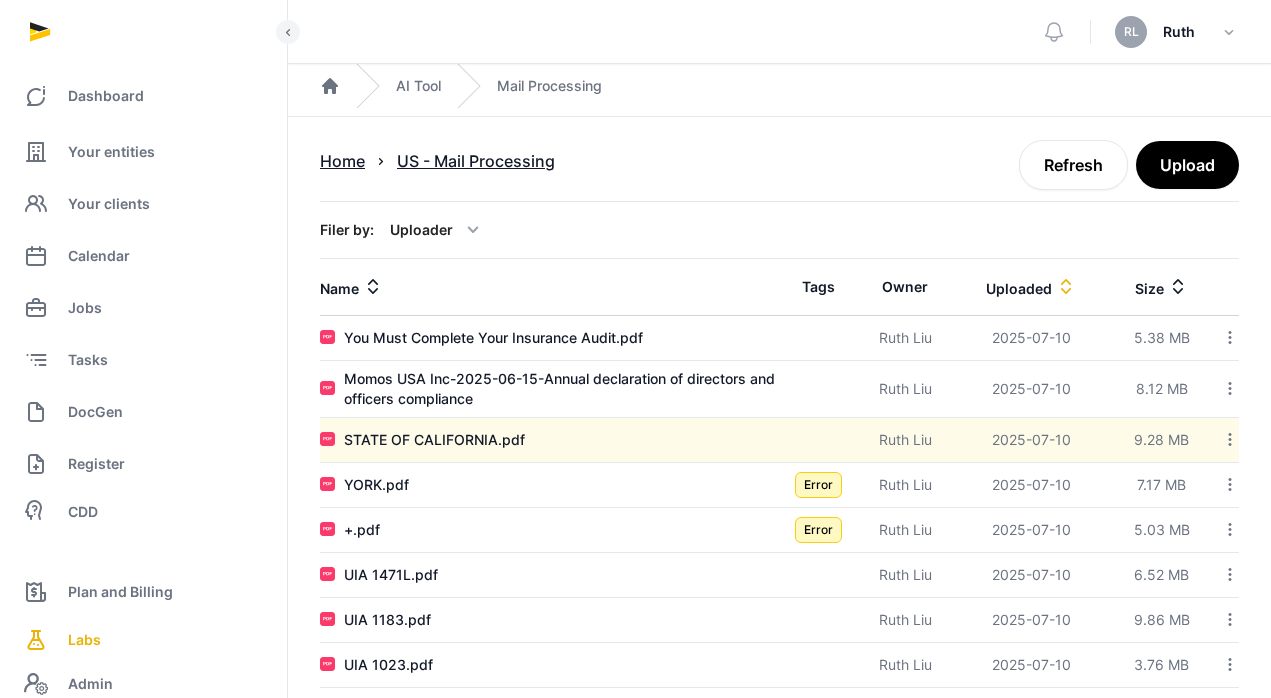 click 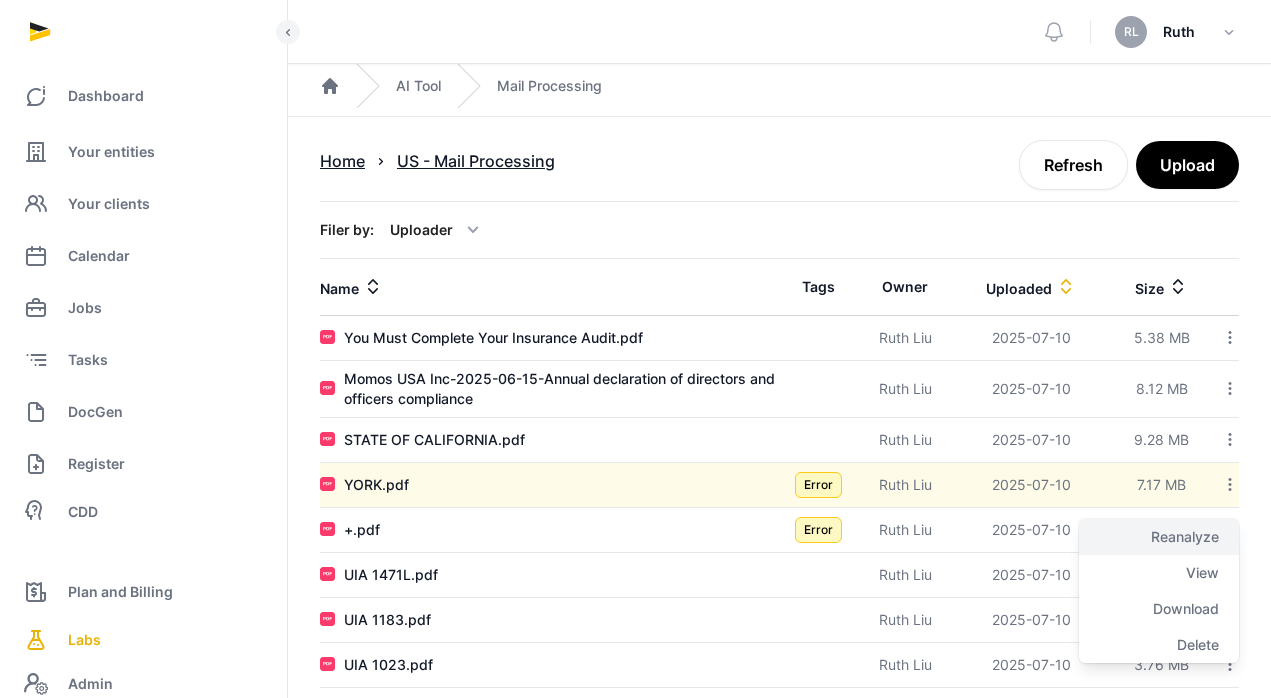click on "Reanalyze" 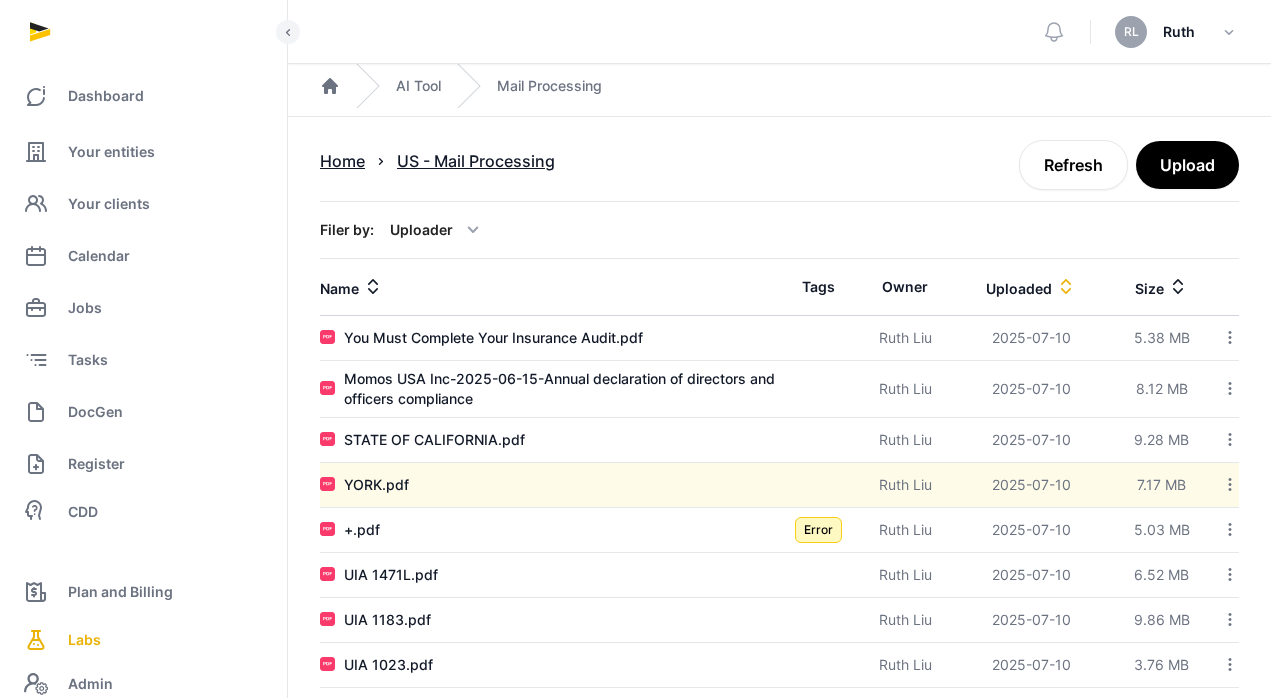 click 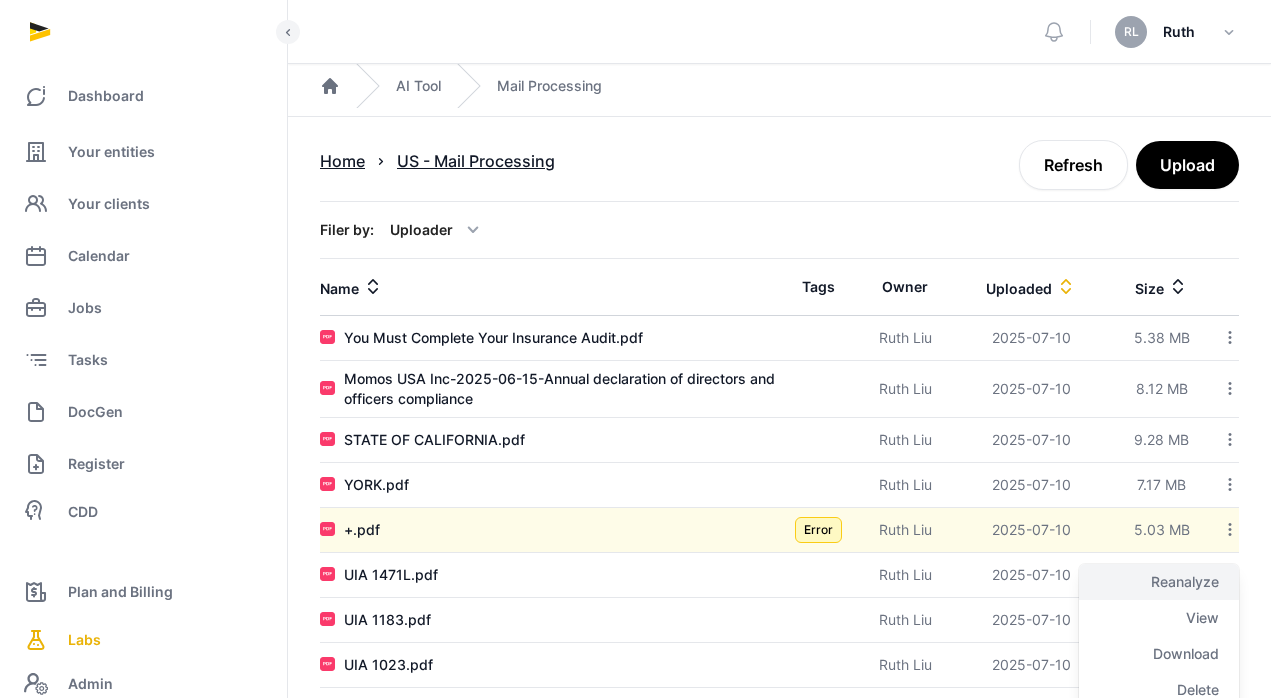 click on "Reanalyze" 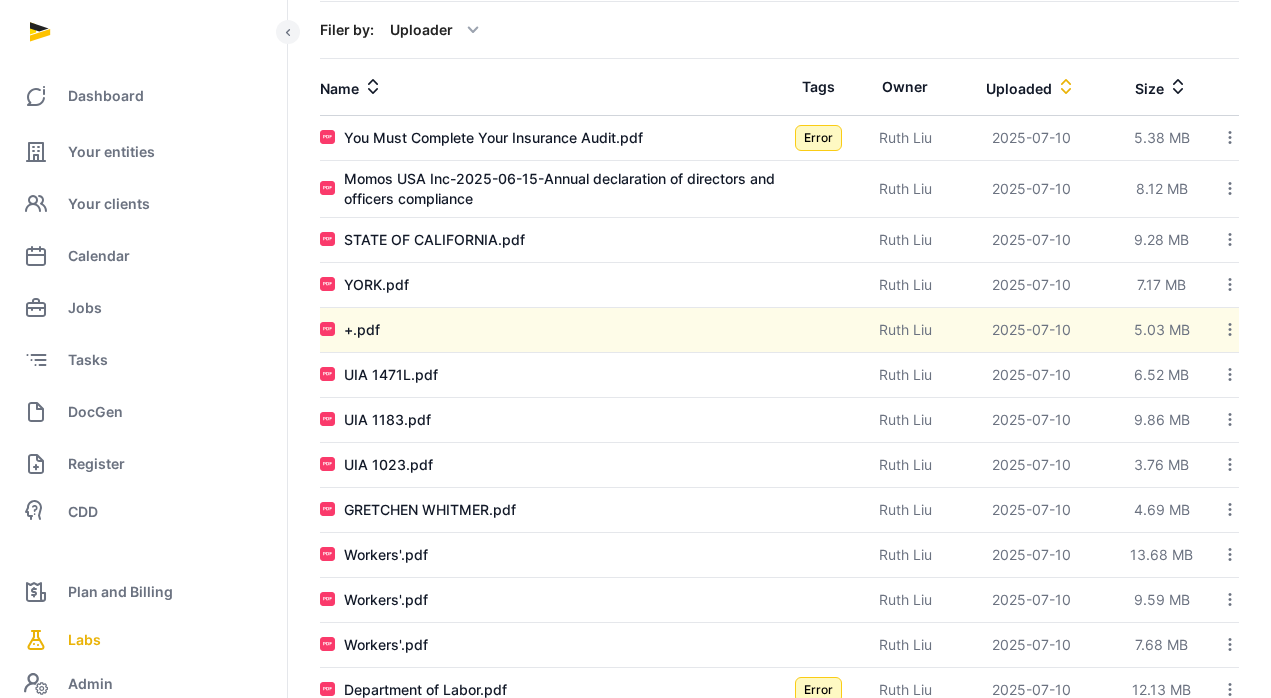 scroll, scrollTop: 461, scrollLeft: 0, axis: vertical 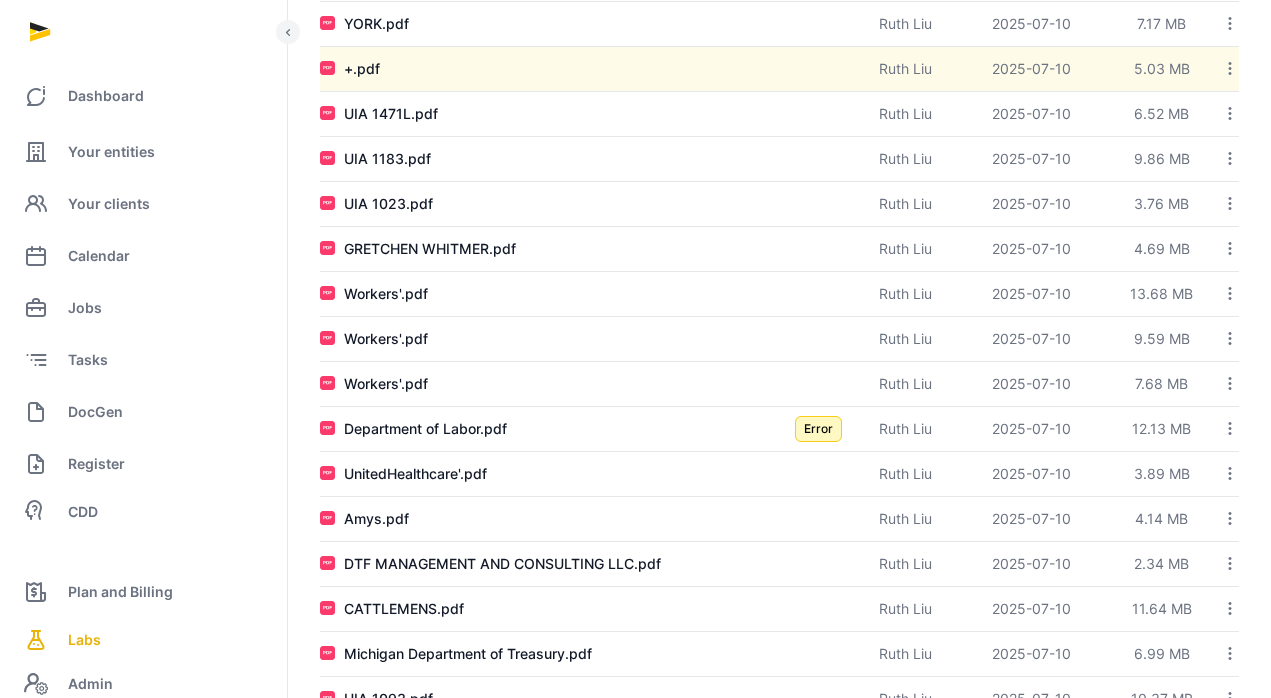 click 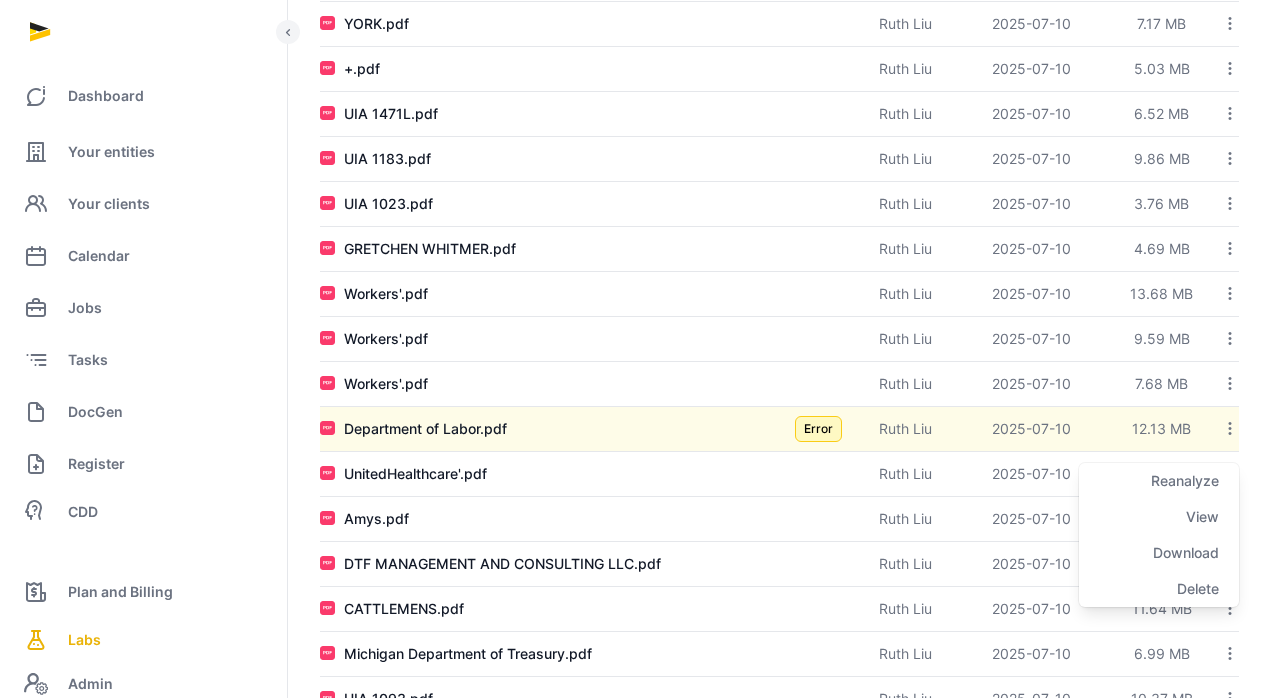click 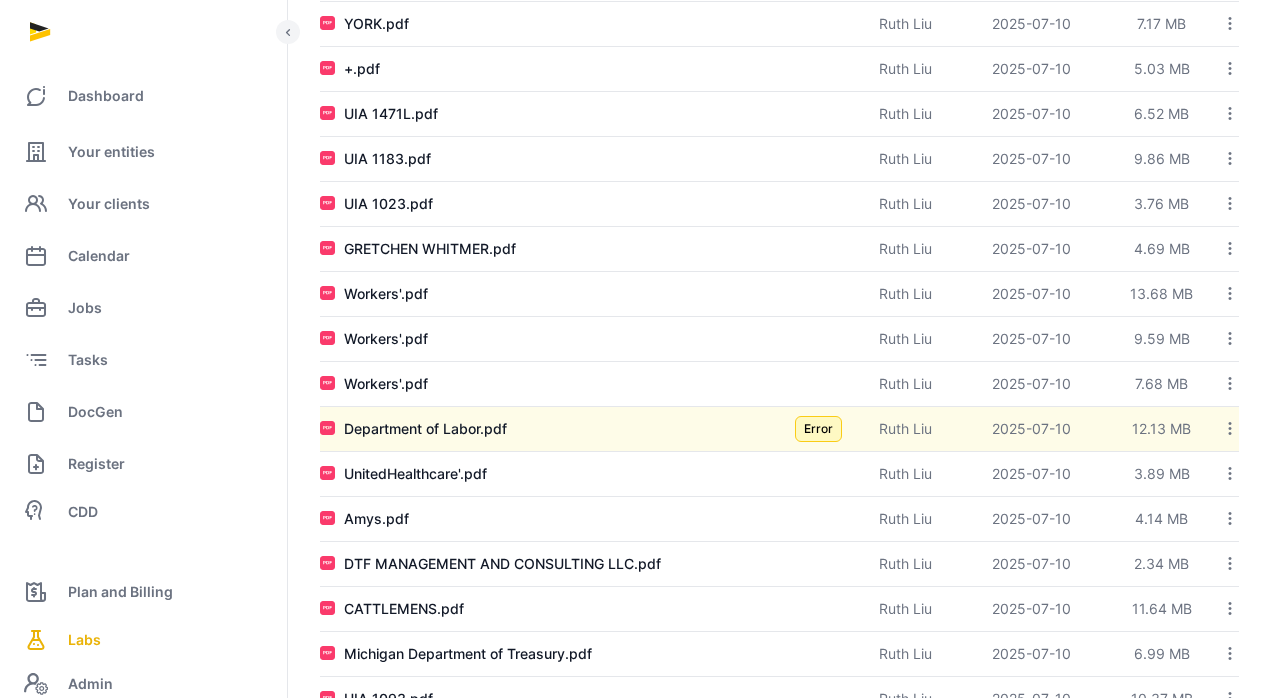 click 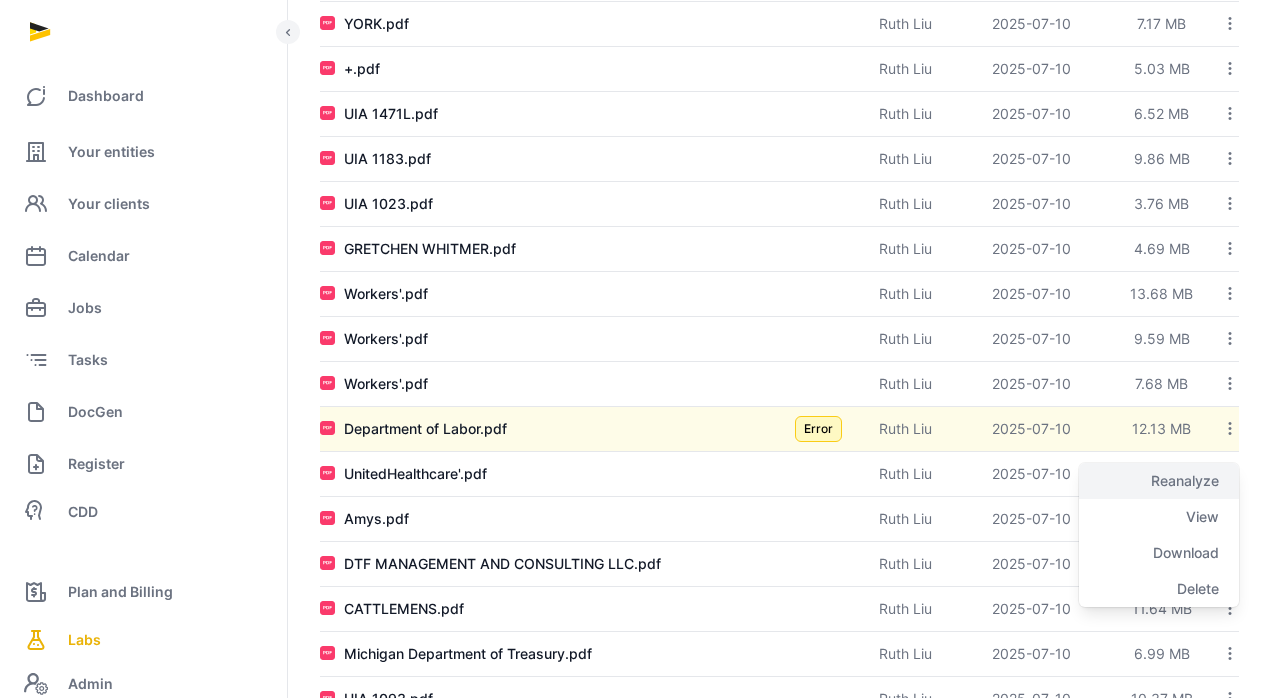 click on "Reanalyze" 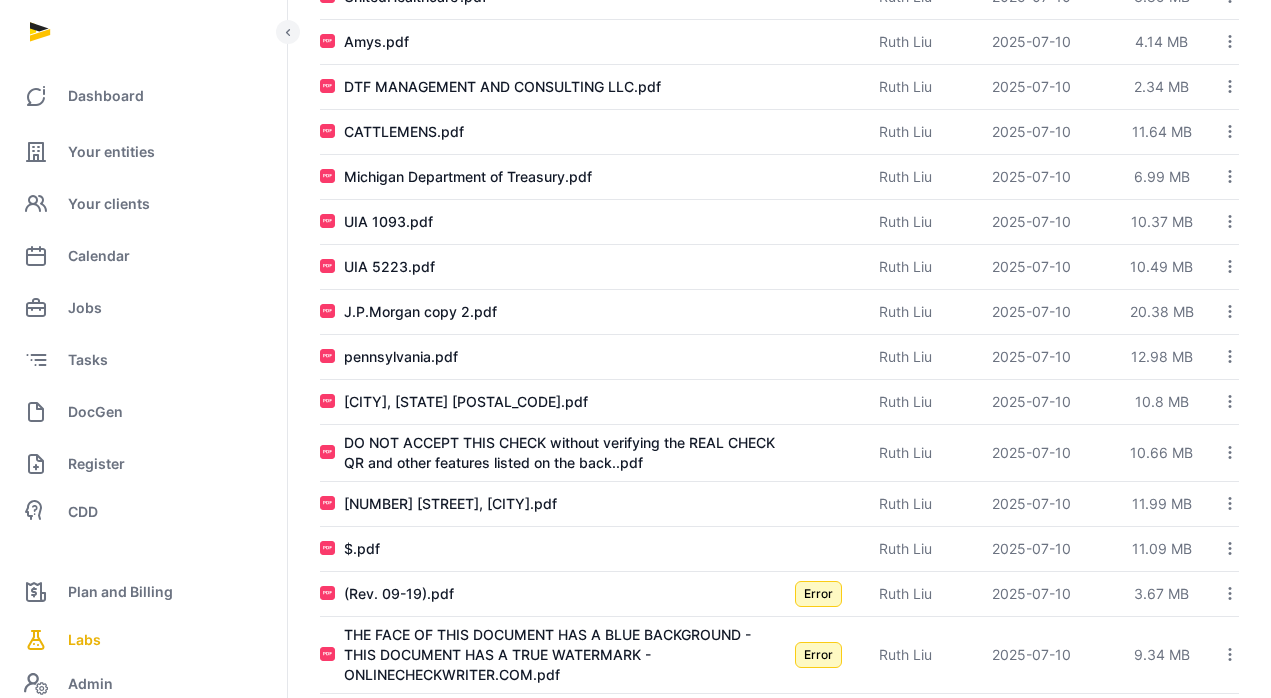 scroll, scrollTop: 1196, scrollLeft: 0, axis: vertical 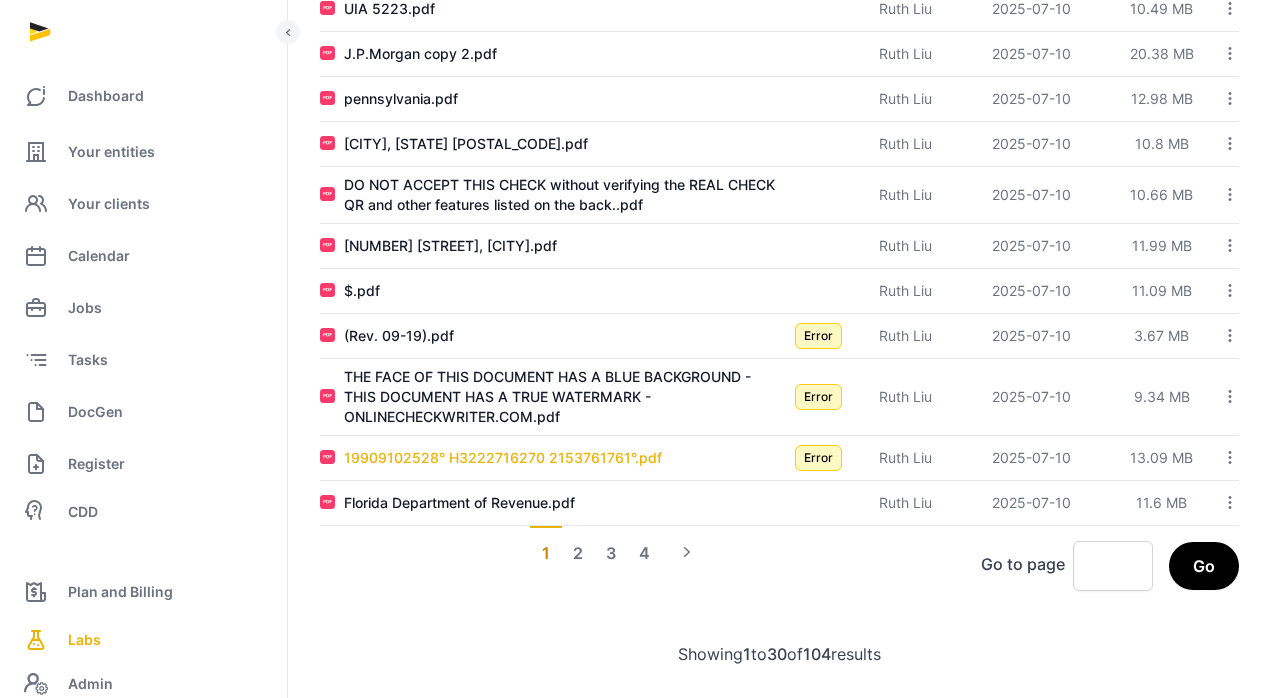 click on "19909102528° H3222716270 2153761761°.pdf" at bounding box center (503, 458) 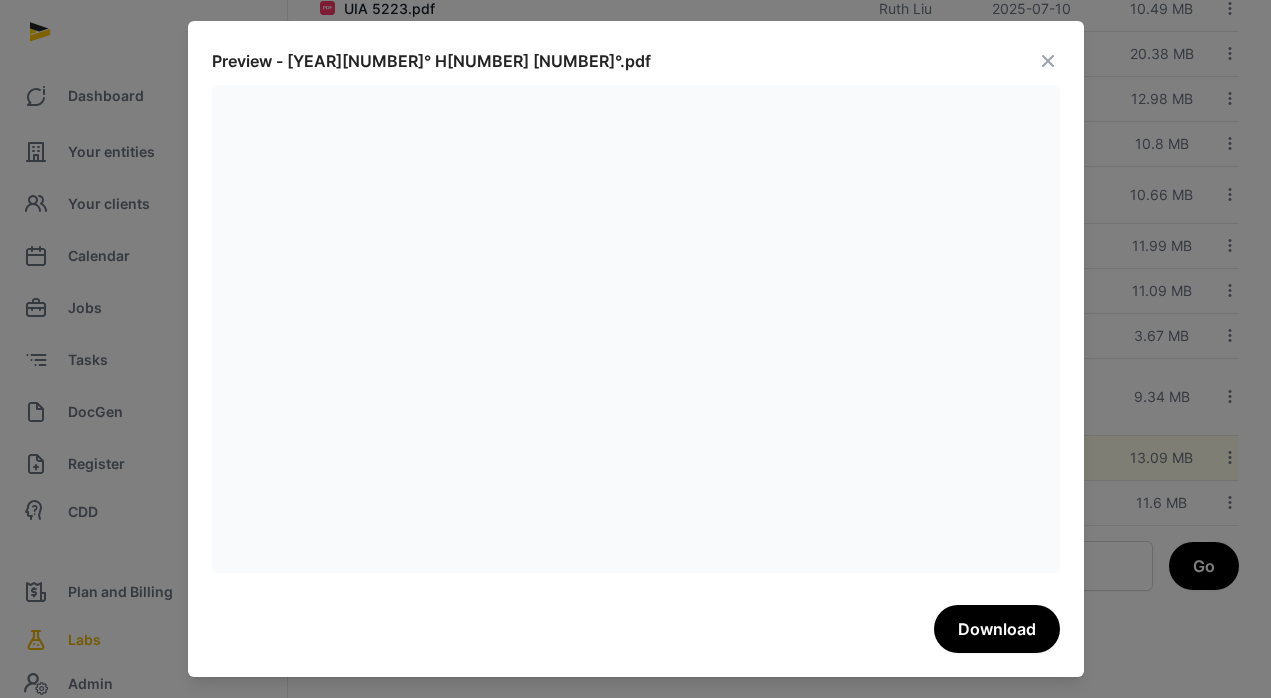 click on "Preview - 19909102528° H3222716270 2153761761°.pdf" at bounding box center [431, 61] 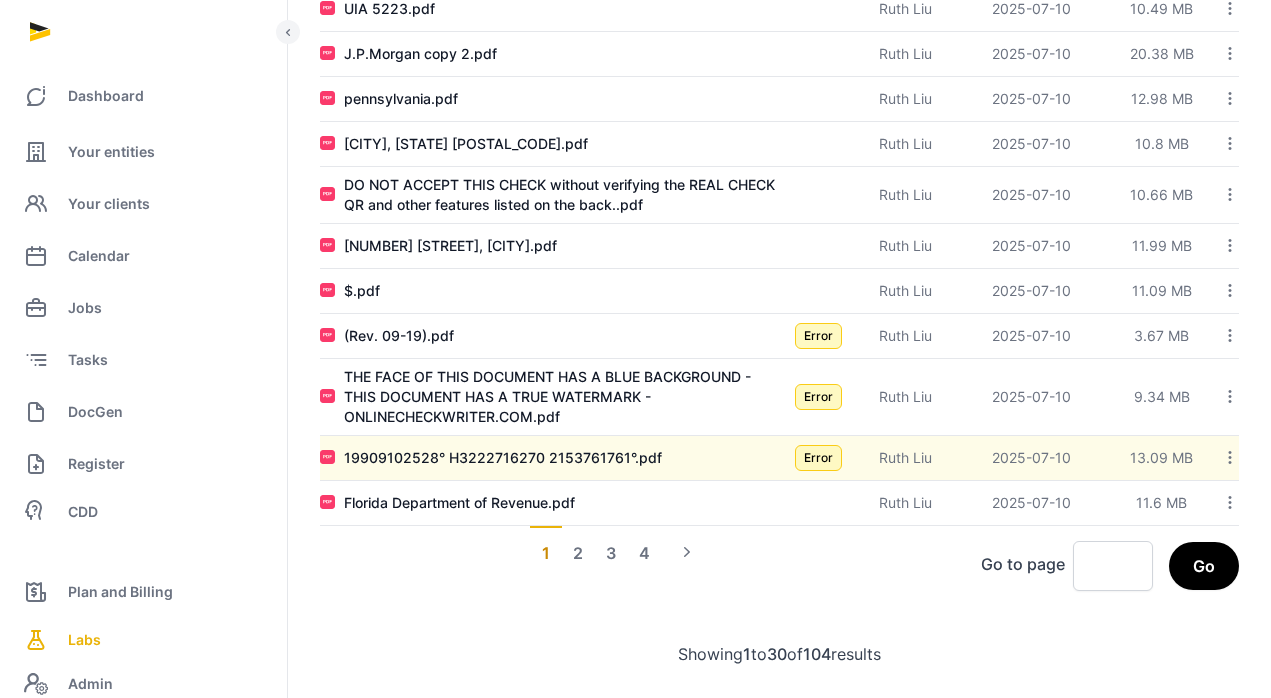 click on "Home  US - Mail Processing  Refresh   Upload  Filer by:  Uploader  All members Ahmad Amirulhafiz Andrew de Souza Anna Nari Anna Santos Annie Bong Benjamin Ong Caroline Yeo Christina Gan Crupa Pati Eric Sheh Eric Yong Helen Foo Hui Juan Ang Jeremy Zhao Jill Low Joanne Chong Kent Huang Kien Do Viet Krithiga Rao Laveena Kurup Leon Brown Melvin Yuan Naufal Ops Manager (Test) qa@histellar.com Rathika Rajoo Renu Agarwal Royston Koh Ruth Liu Sam Lim Sneha Patwari Steven Choong Sujanedran Subramaniam Sukanya  Name  Tags Owner  Uploaded   Size  You Must Complete Your Insurance Audit.pdf Error Ruth Liu 2025-07-10 5.38 MB  Reanalyze   View   Download   Delete  Momos USA Inc-2025-06-15-Annual declaration of directors and officers compliance Error Ruth Liu 2025-07-10 8.12 MB  Reanalyze   View   Download   Delete  STATE OF CALIFORNIA.pdf Error Ruth Liu 2025-07-10 9.28 MB  Reanalyze   View   Download   Delete  YORK.pdf Ruth Liu 2025-07-10 7.17 MB  Reanalyze   View   Download   Delete  +.pdf Ruth Liu 2025-07-10 5.03 MB 1 30" 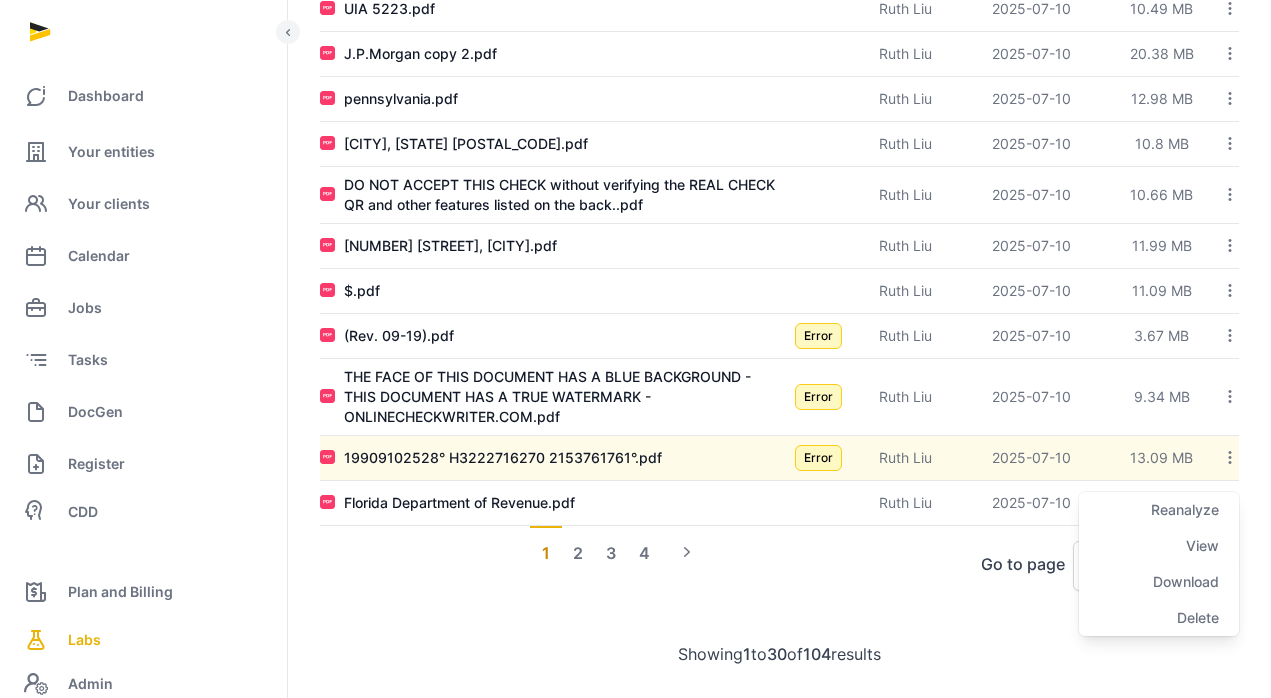 click 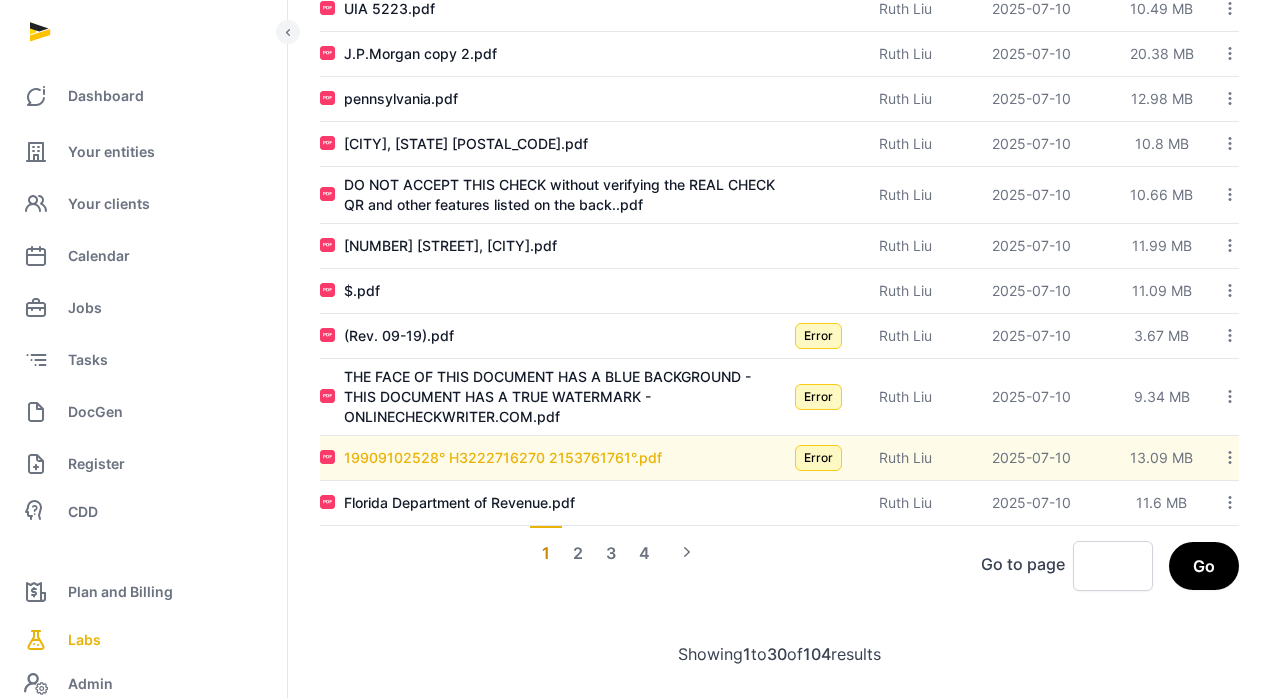 click on "19909102528° H3222716270 2153761761°.pdf" at bounding box center [503, 458] 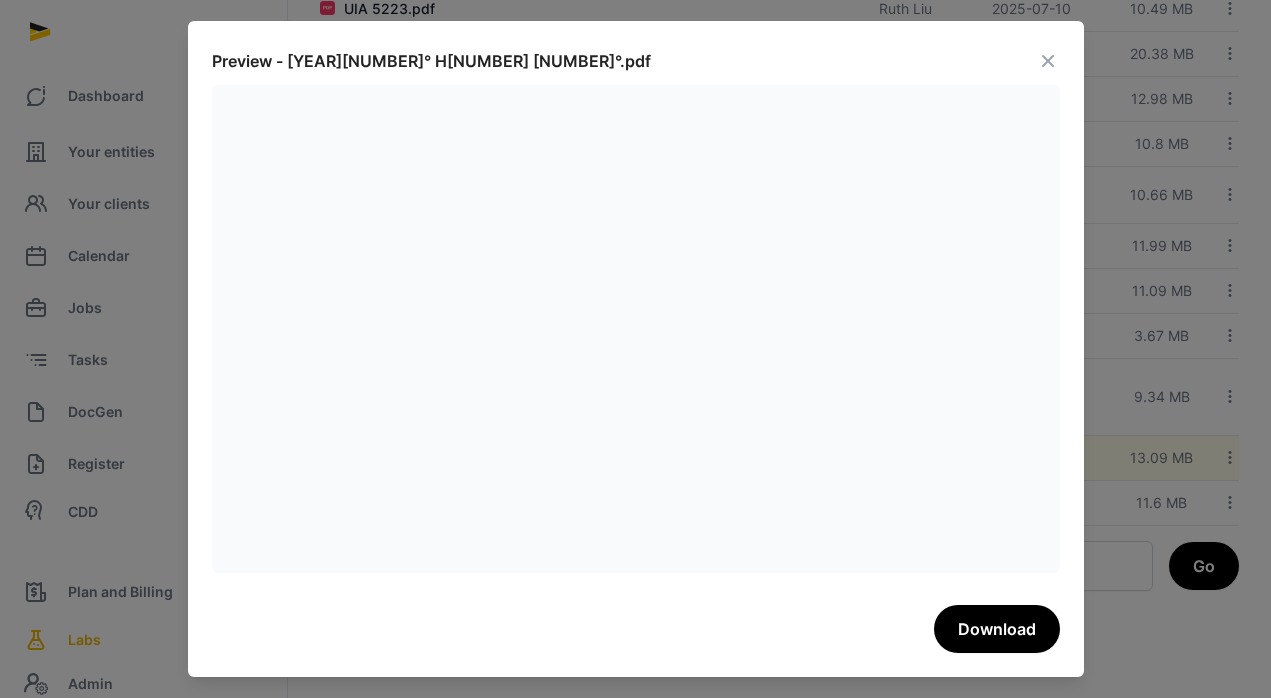 click at bounding box center (1048, 61) 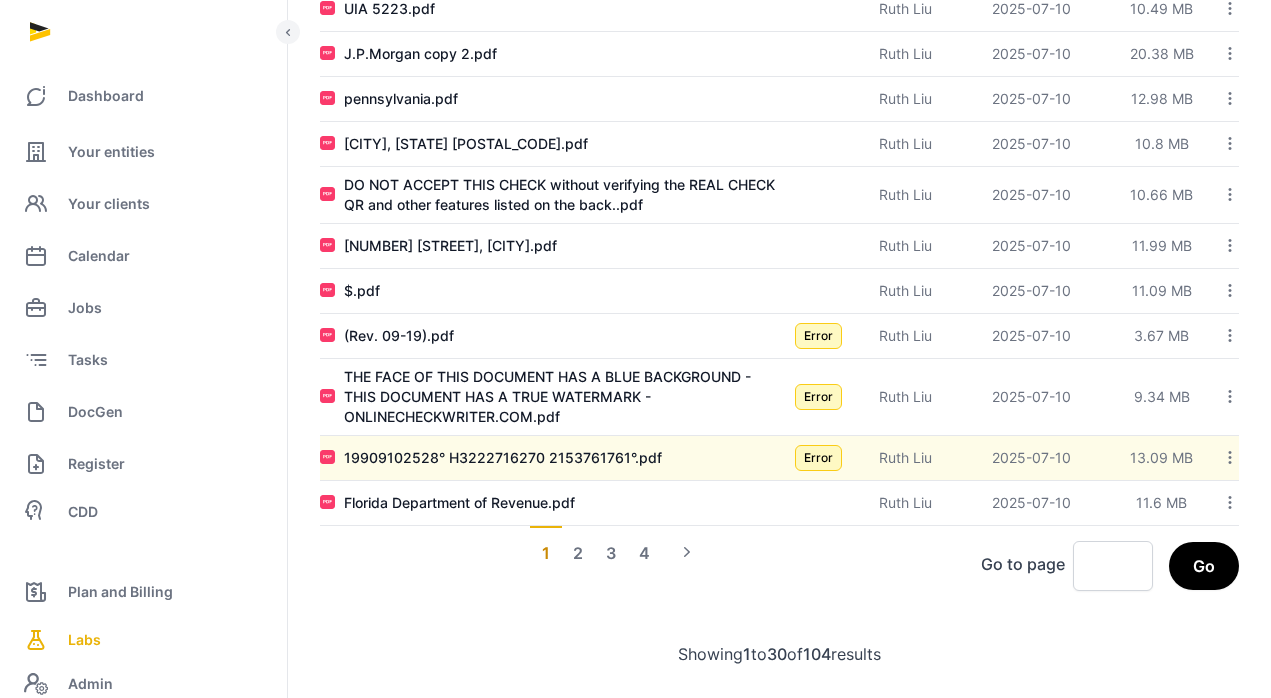 click on "Ruth Liu" at bounding box center [905, 458] 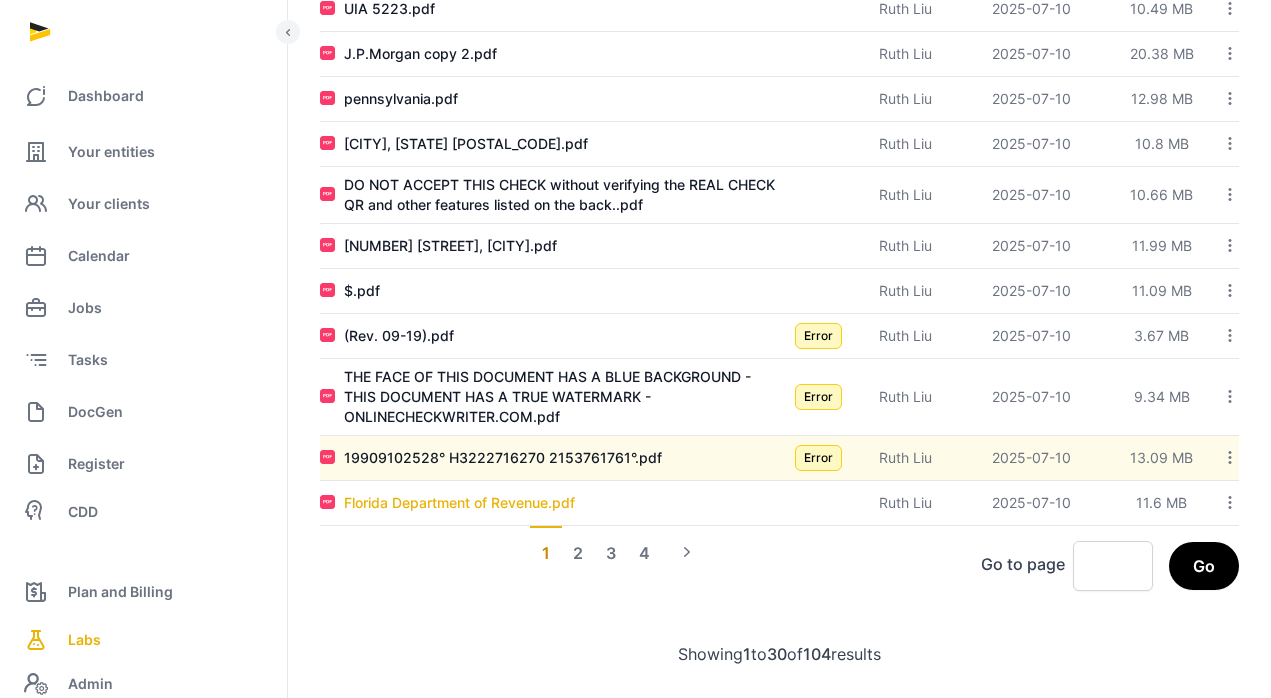 click on "Florida Department of Revenue.pdf" at bounding box center [459, 503] 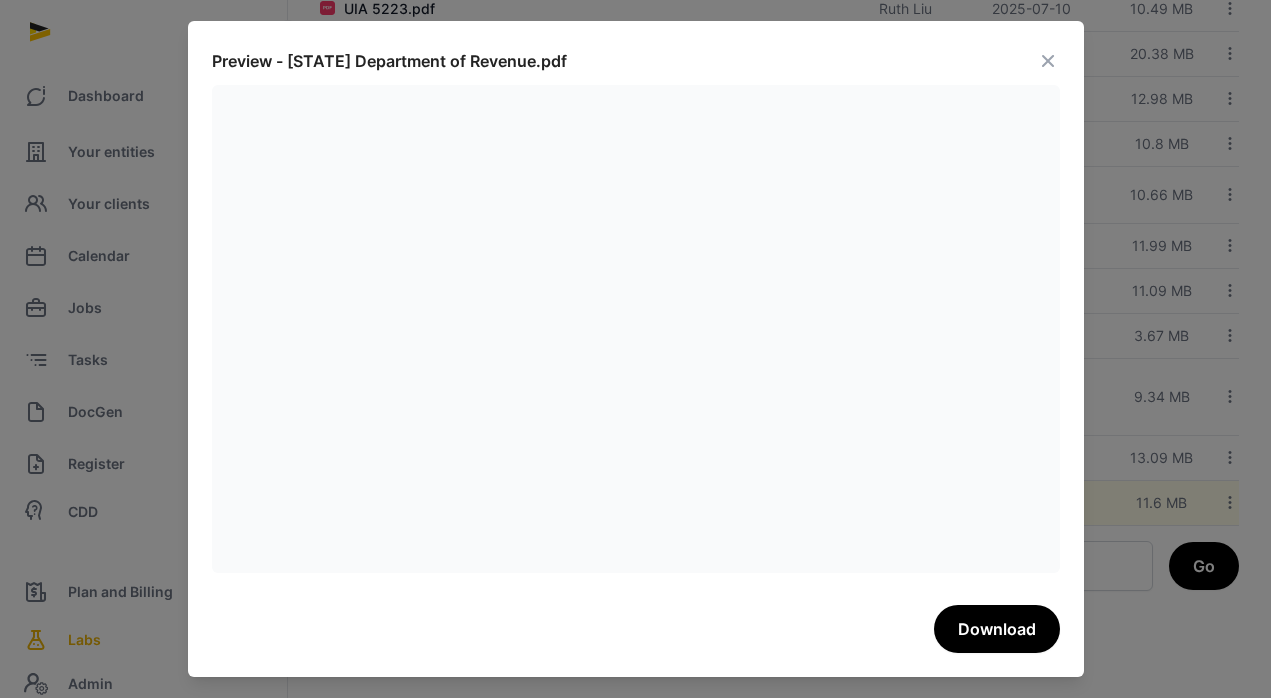 click at bounding box center [1048, 61] 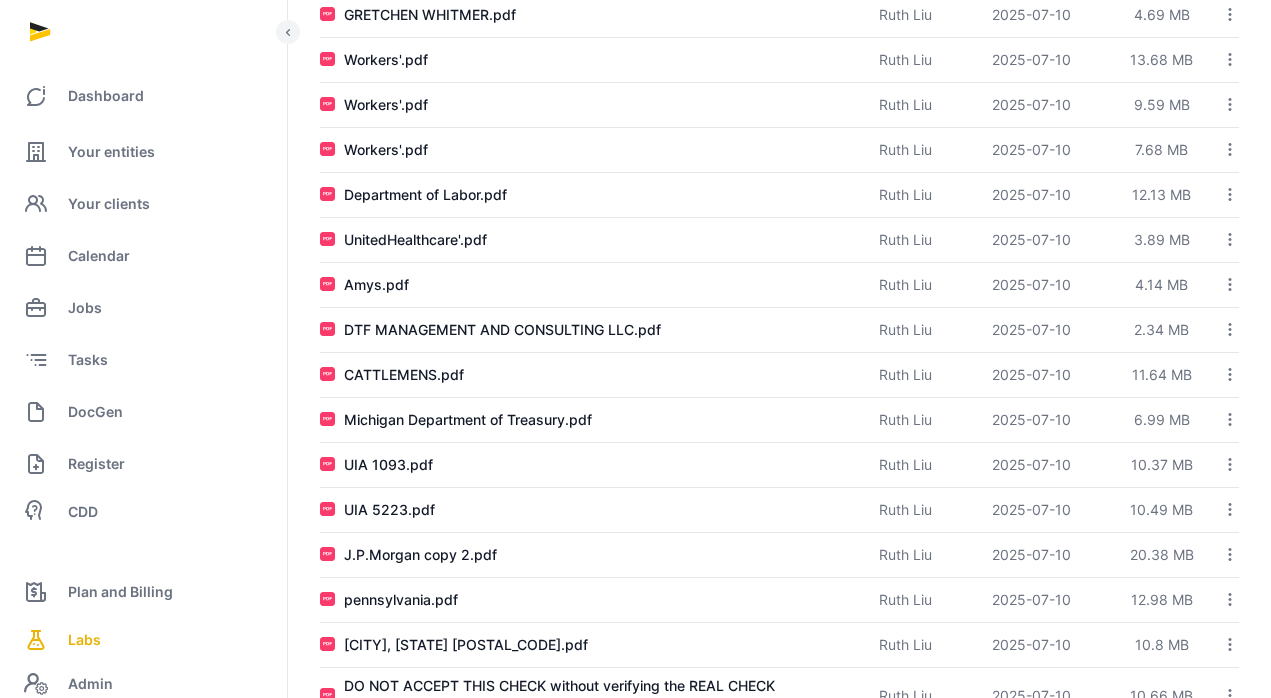 scroll, scrollTop: 0, scrollLeft: 0, axis: both 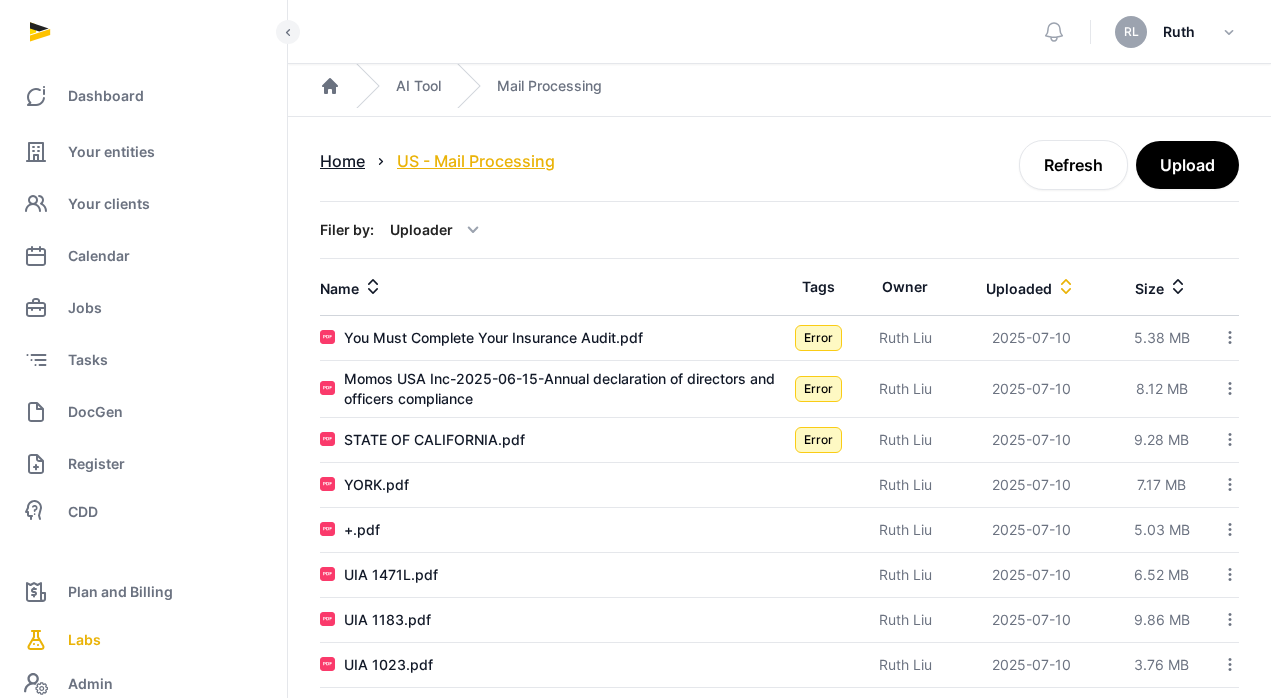click on "US - Mail Processing" at bounding box center (476, 161) 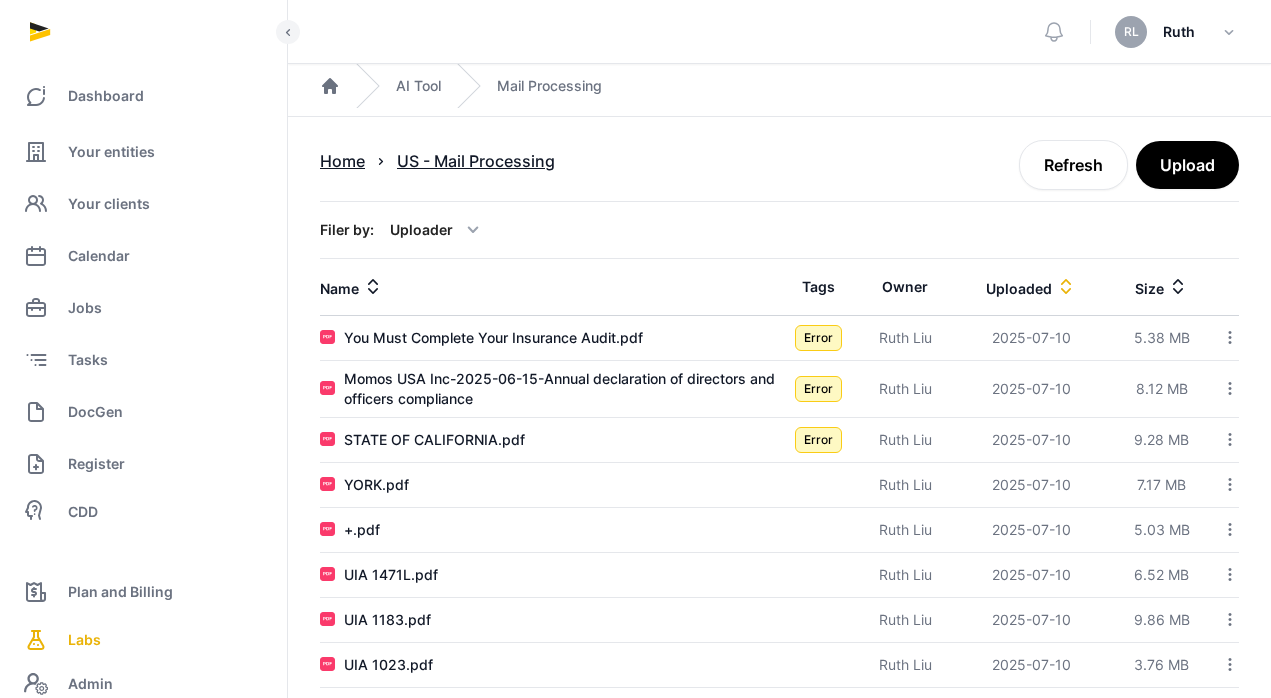 click on "YORK.pdf" at bounding box center (550, 485) 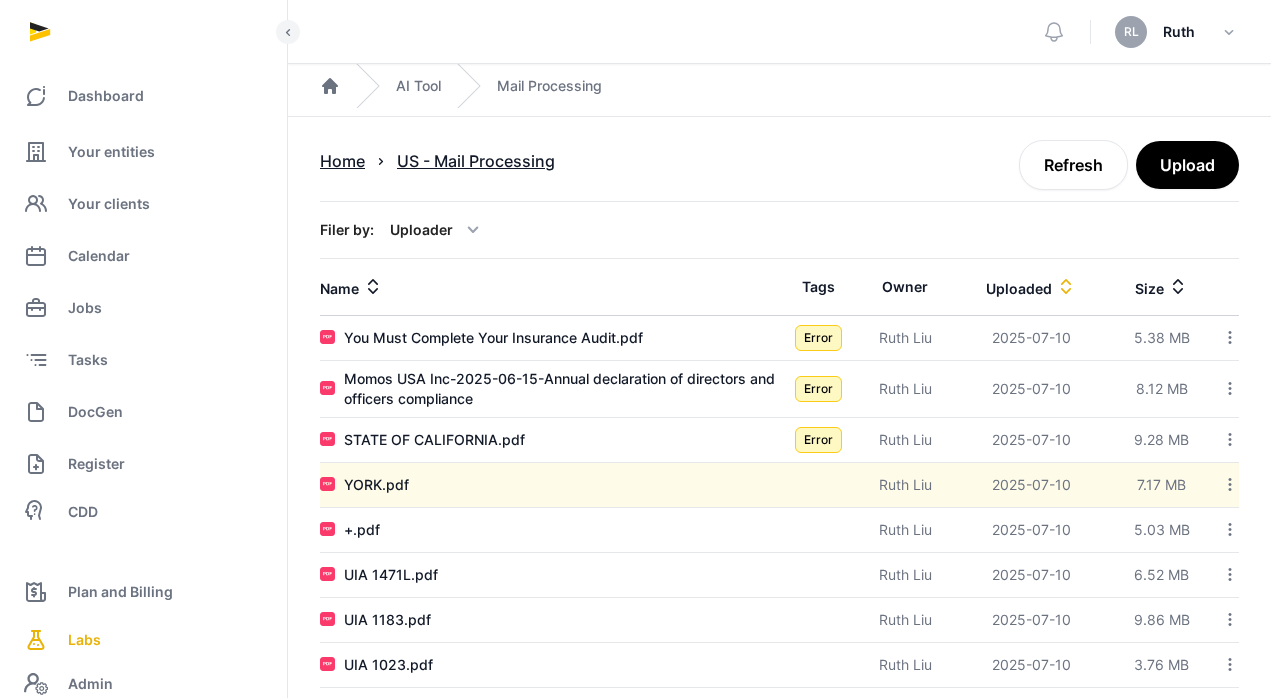 click on "YORK.pdf" at bounding box center [550, 485] 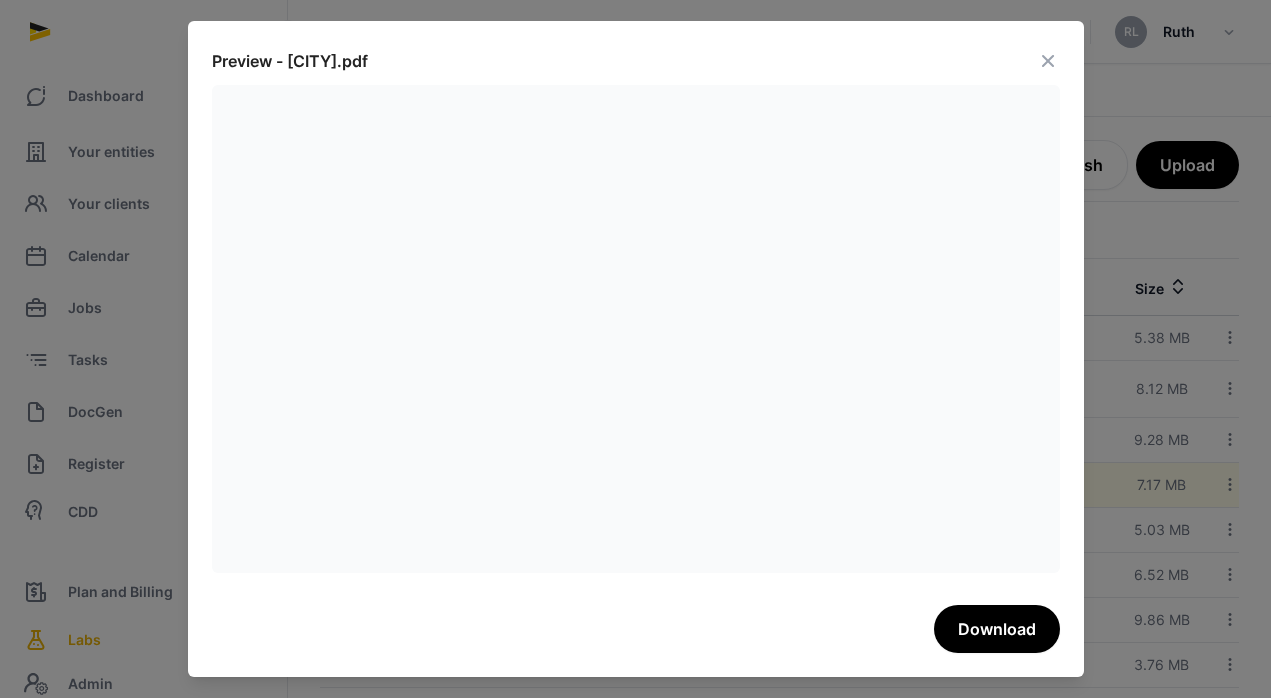 click at bounding box center (1048, 61) 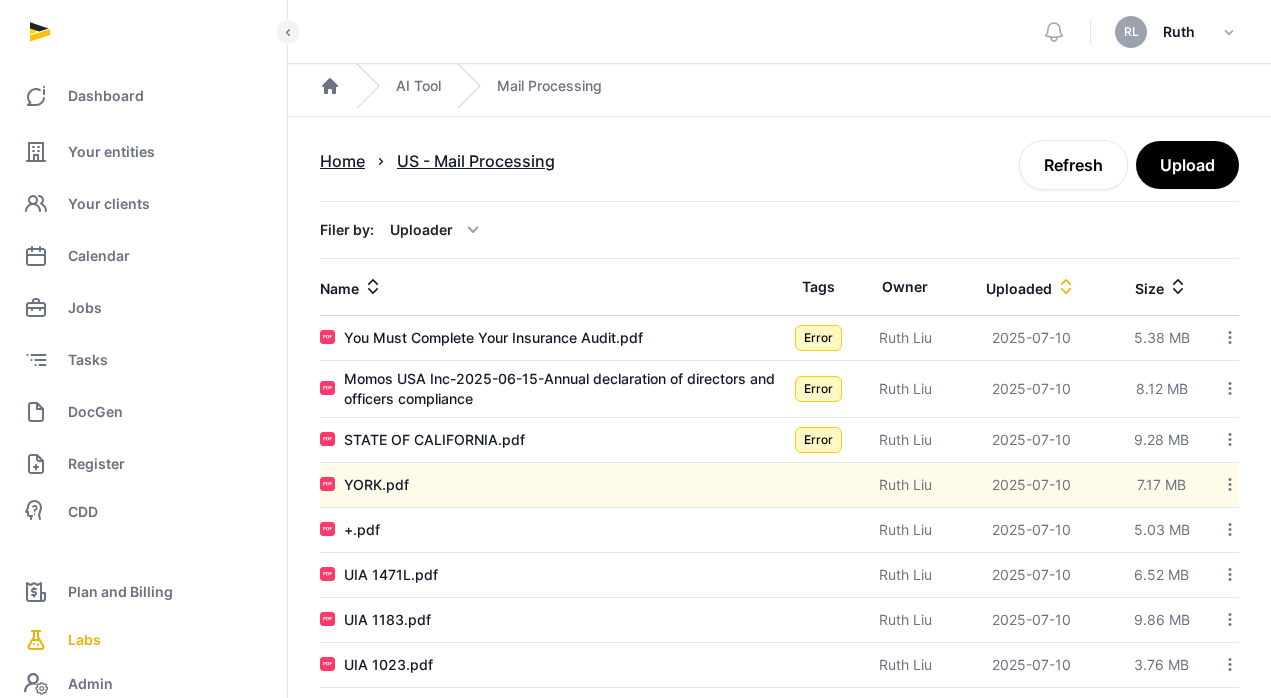 click on "2025-07-10" at bounding box center (1031, 439) 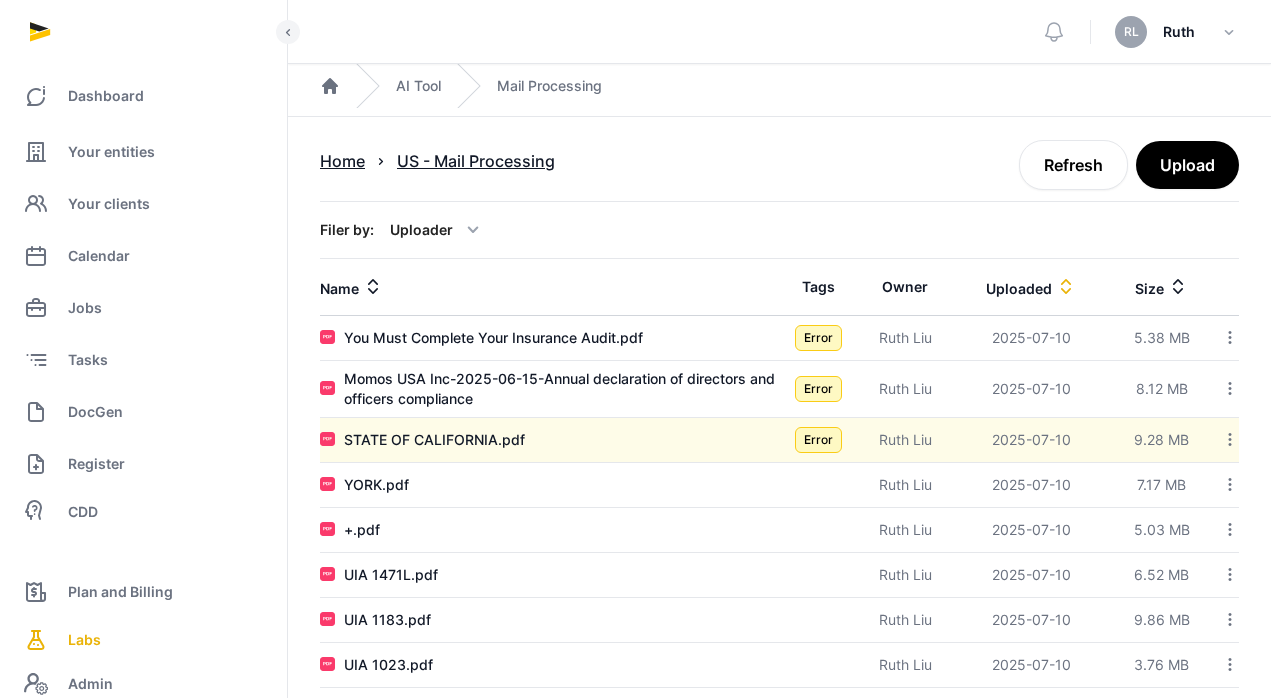 click on "2025-07-10" at bounding box center (1031, 484) 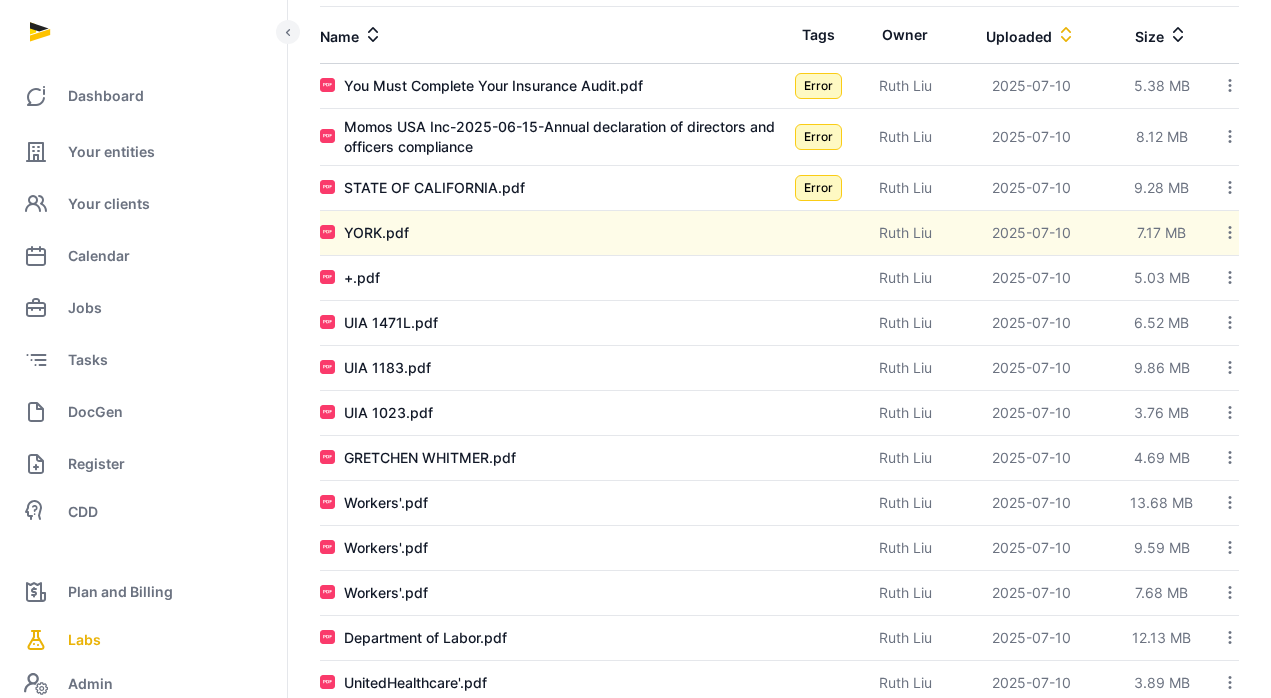 scroll, scrollTop: 0, scrollLeft: 0, axis: both 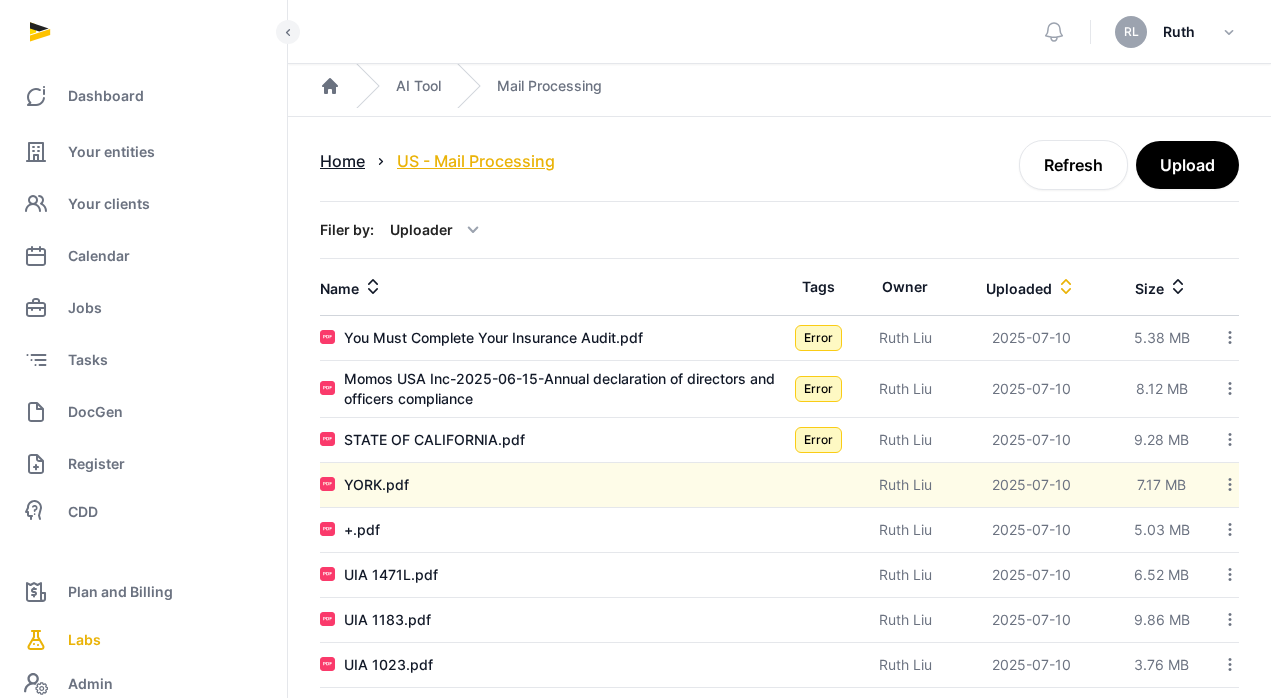 click on "US - Mail Processing" at bounding box center (476, 161) 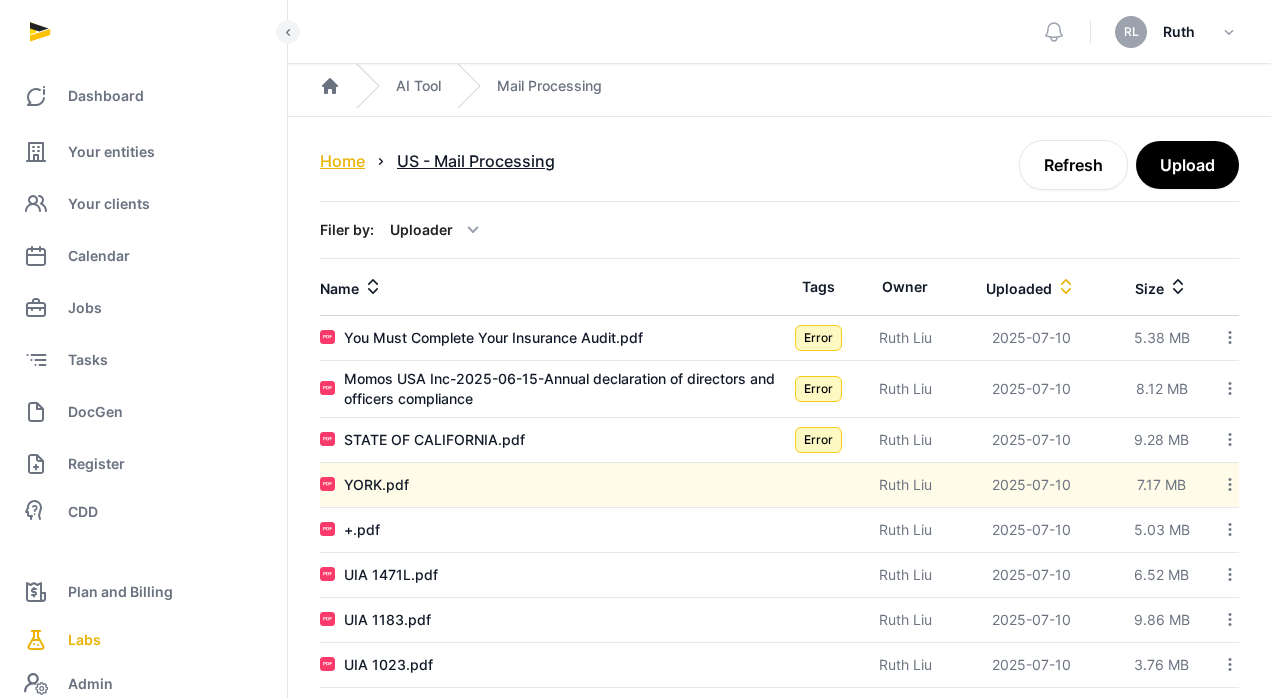 click on "Home" at bounding box center [342, 161] 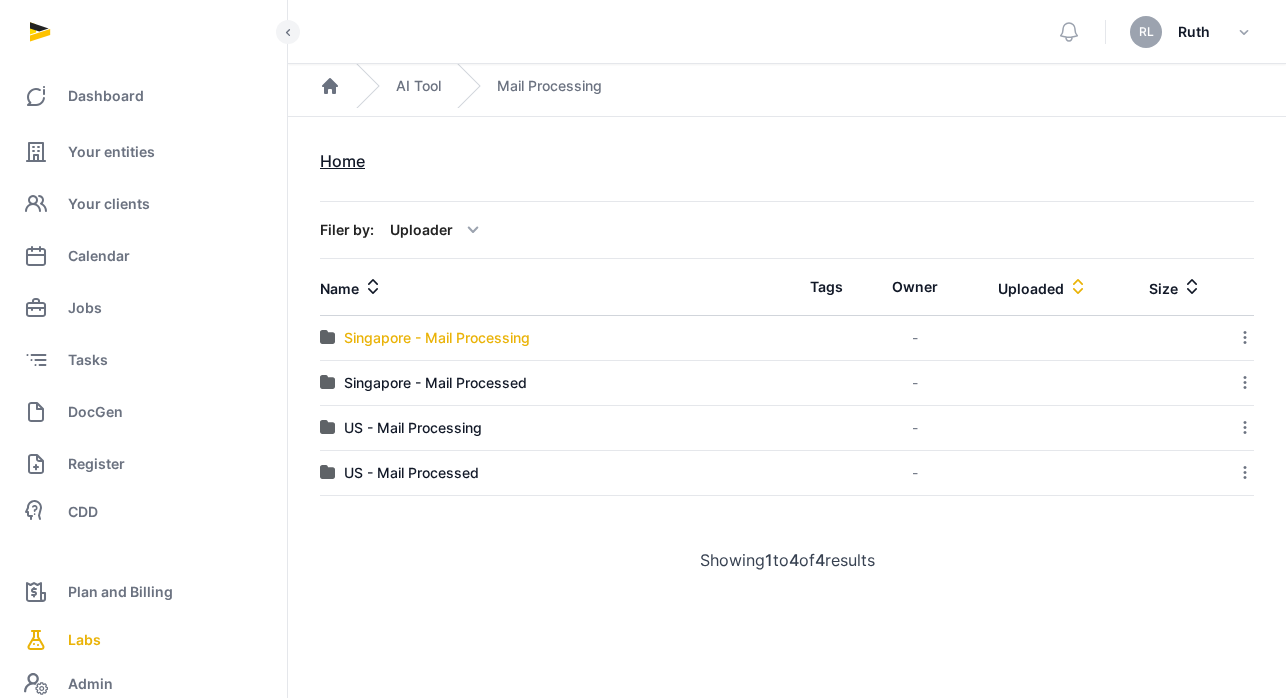 click on "Singapore - Mail Processing" at bounding box center [437, 338] 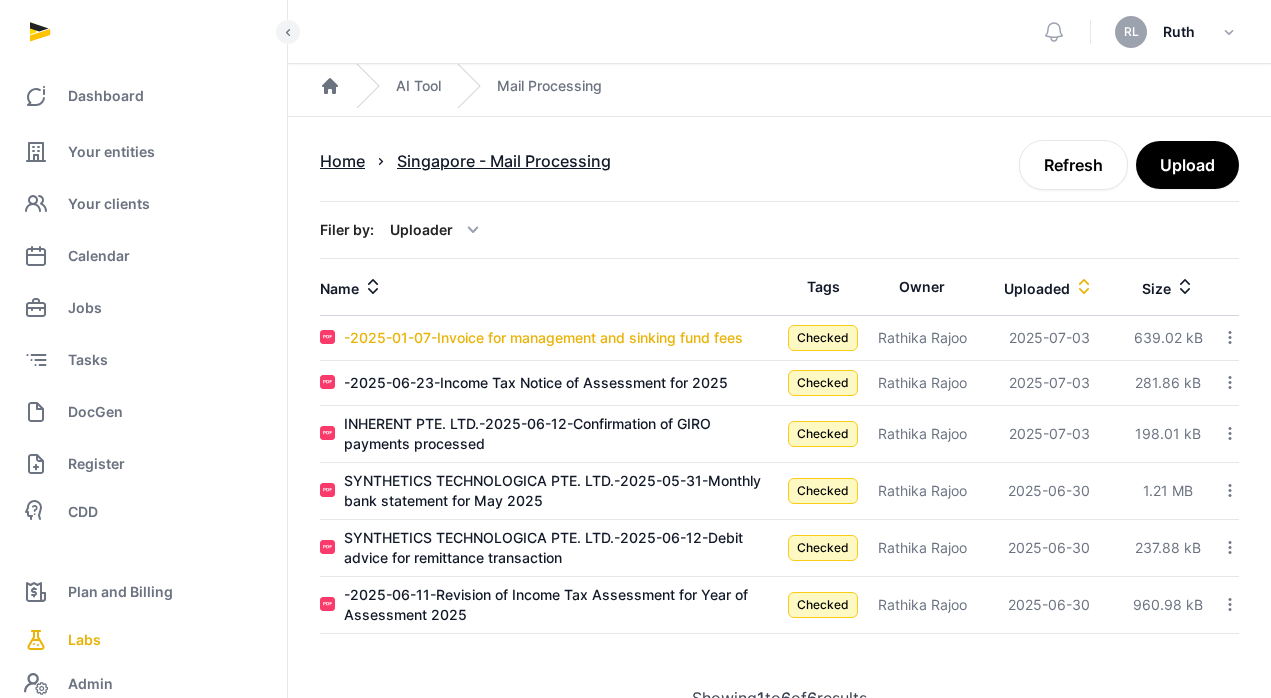 click on "-2025-01-07-Invoice for management and sinking fund fees" at bounding box center (543, 338) 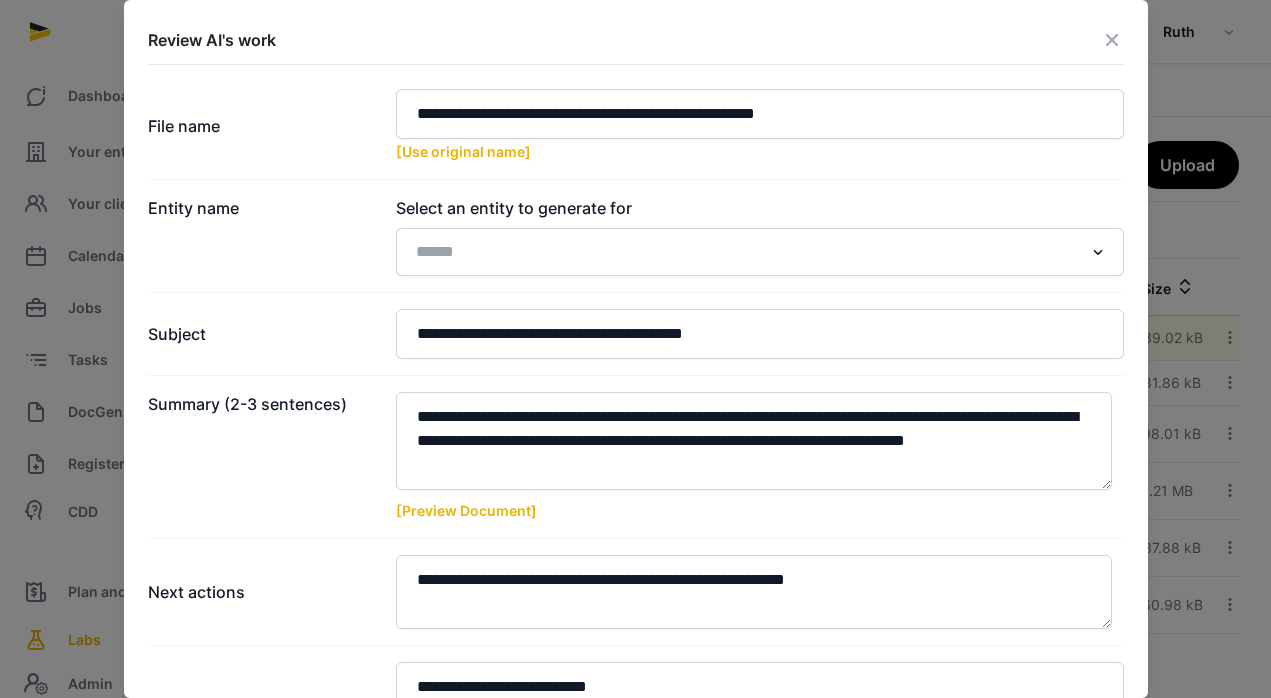 click at bounding box center [1112, 40] 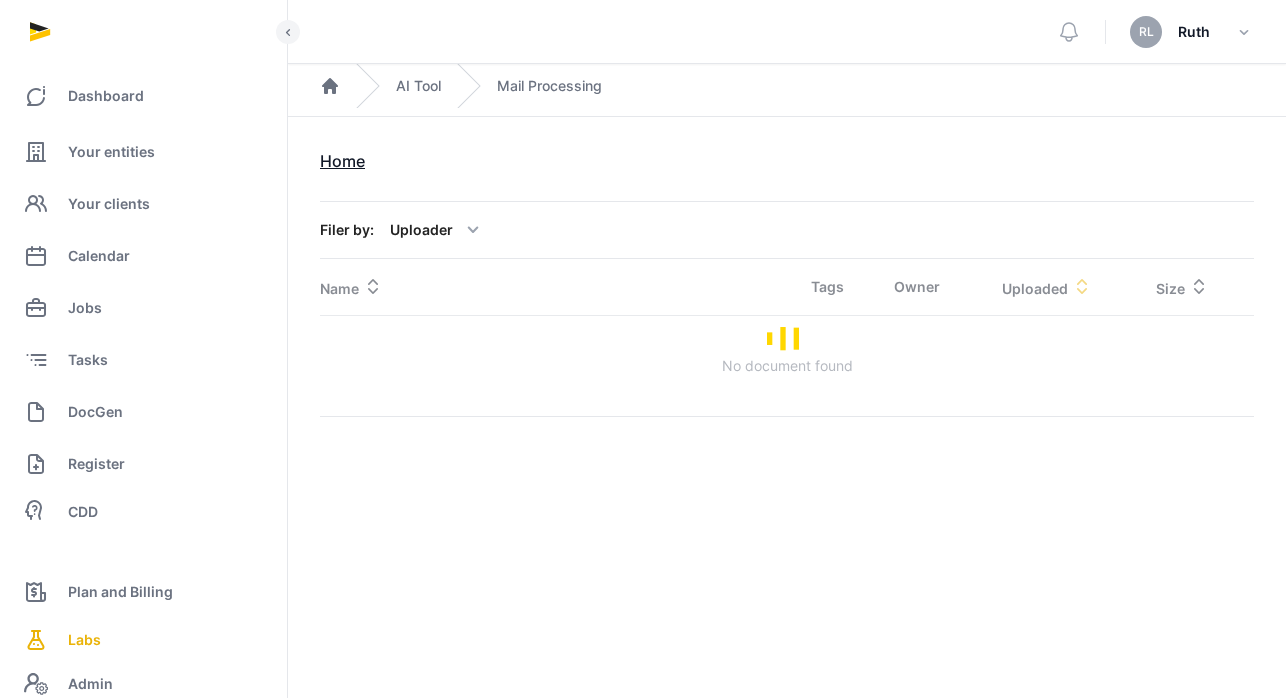 scroll, scrollTop: 0, scrollLeft: 0, axis: both 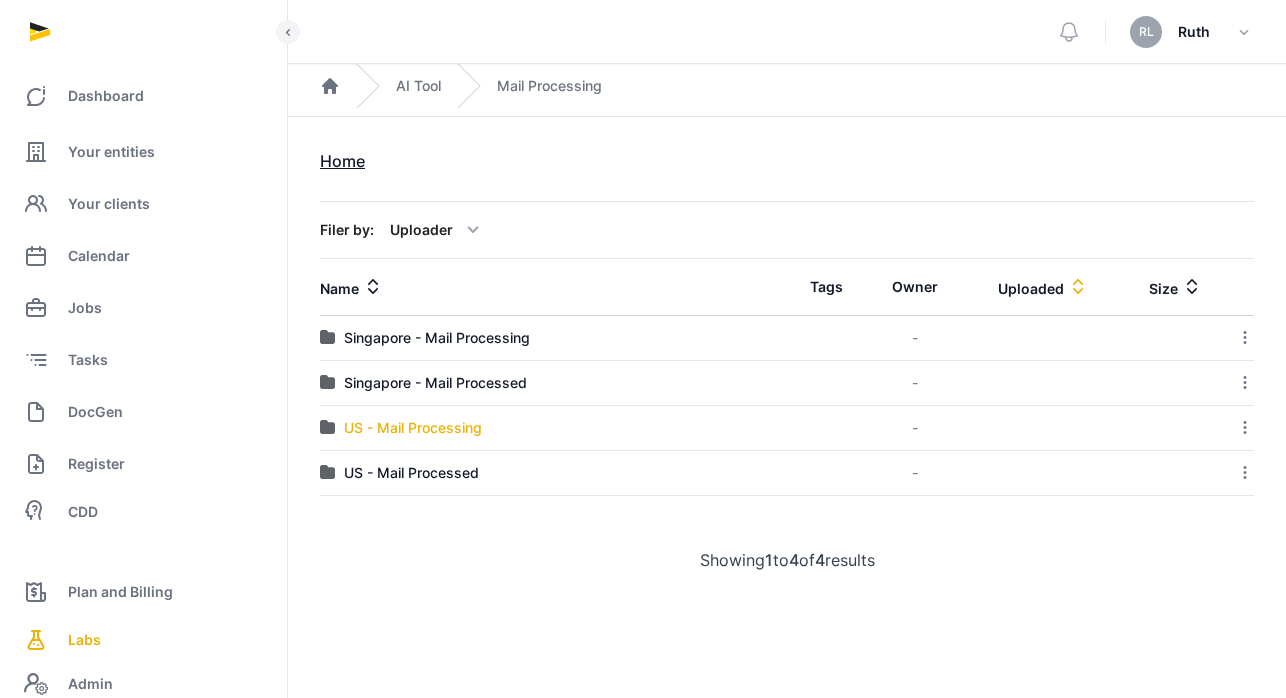 click on "US - Mail Processing" at bounding box center (413, 428) 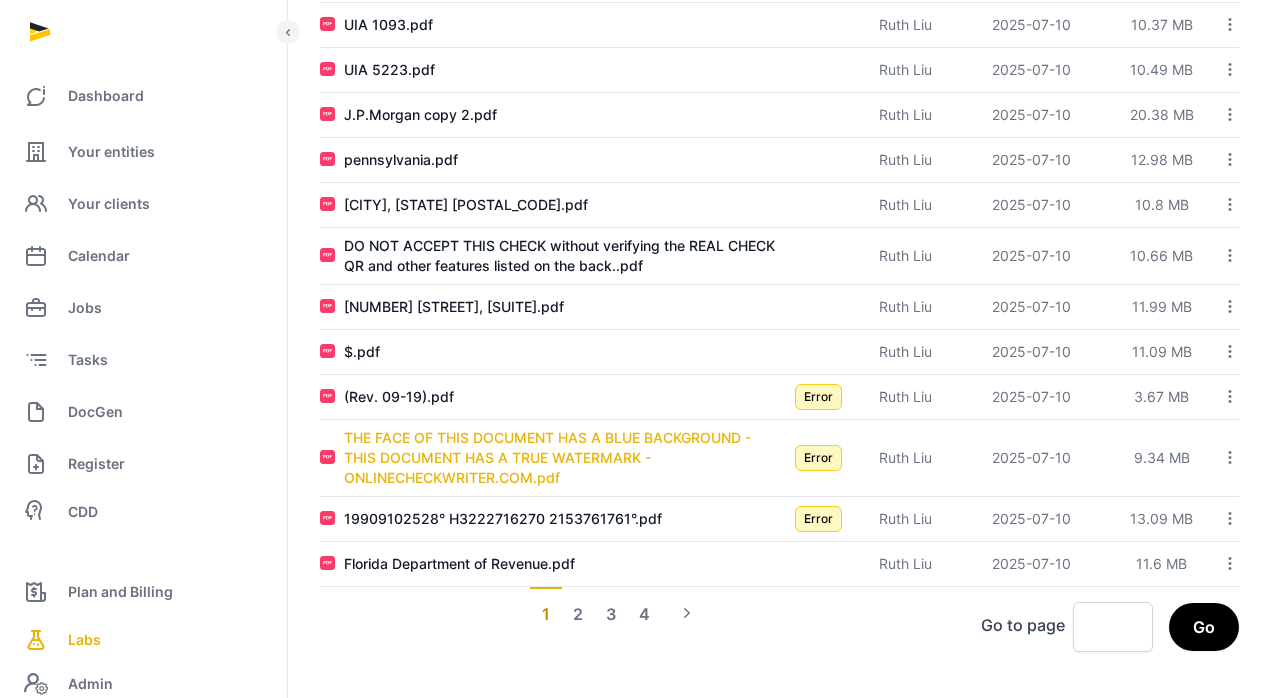 scroll, scrollTop: 1162, scrollLeft: 0, axis: vertical 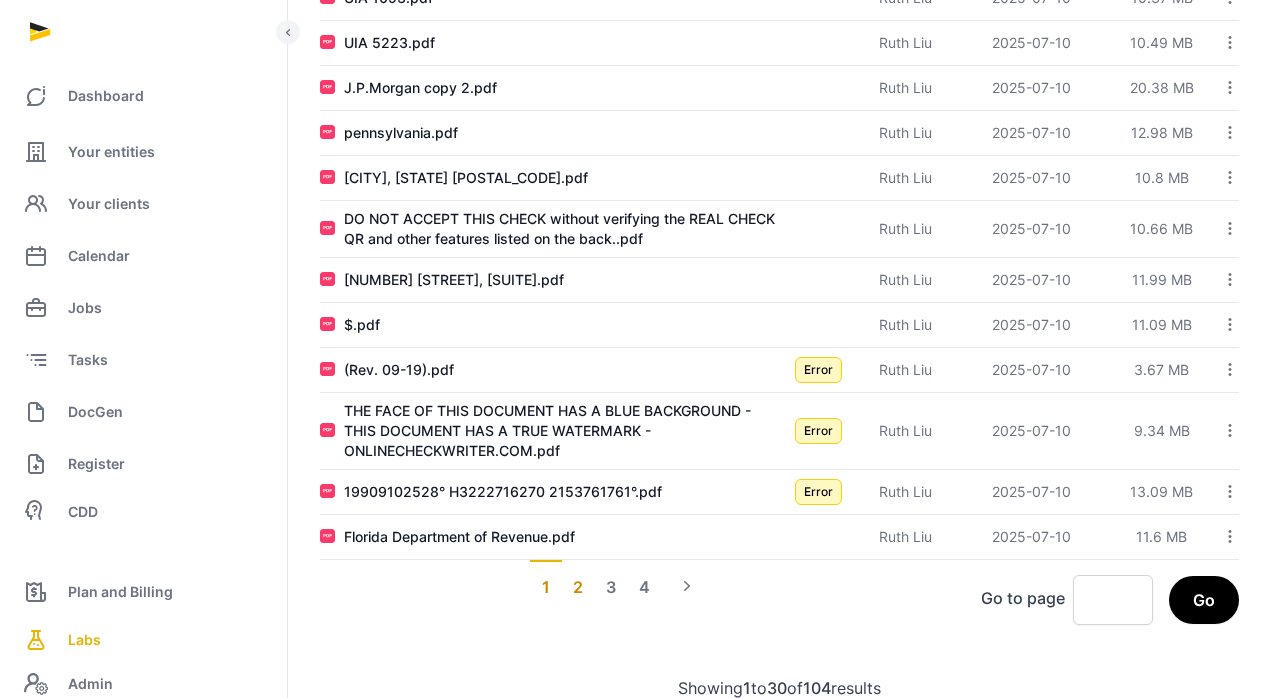 click on "2" 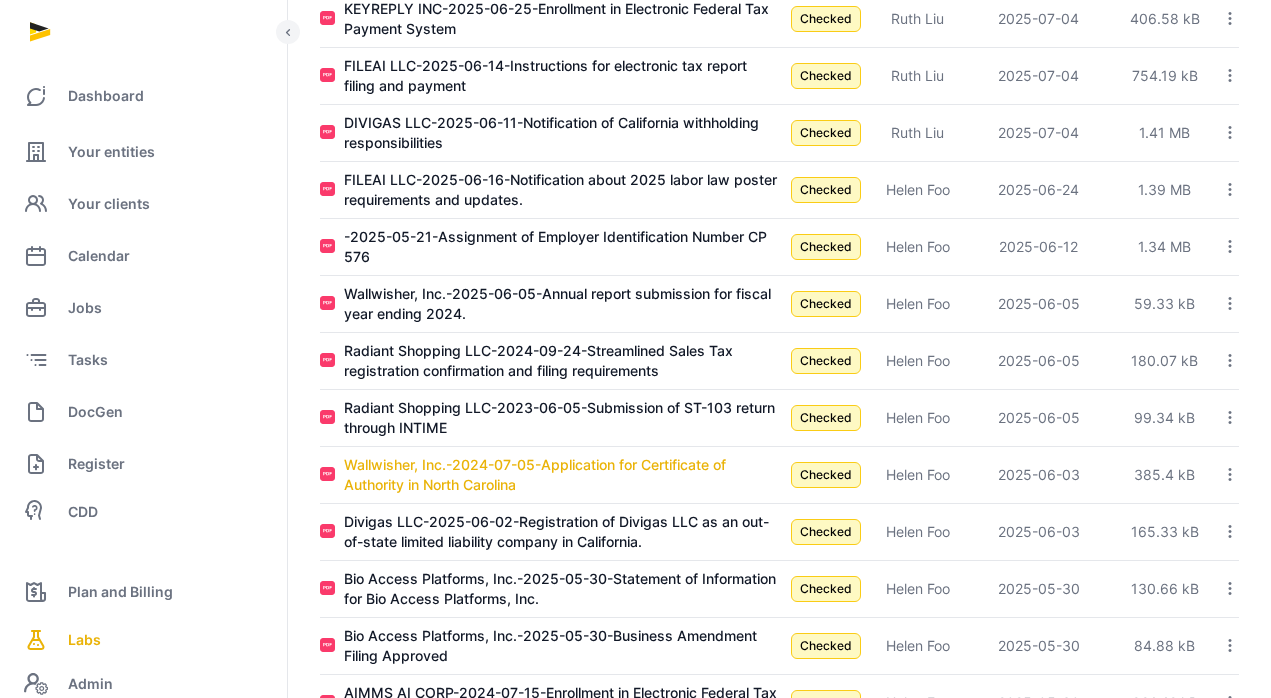 click on "Wallwisher, Inc.-2024-07-05-Application for Certificate of Authority in North Carolina" at bounding box center [562, 475] 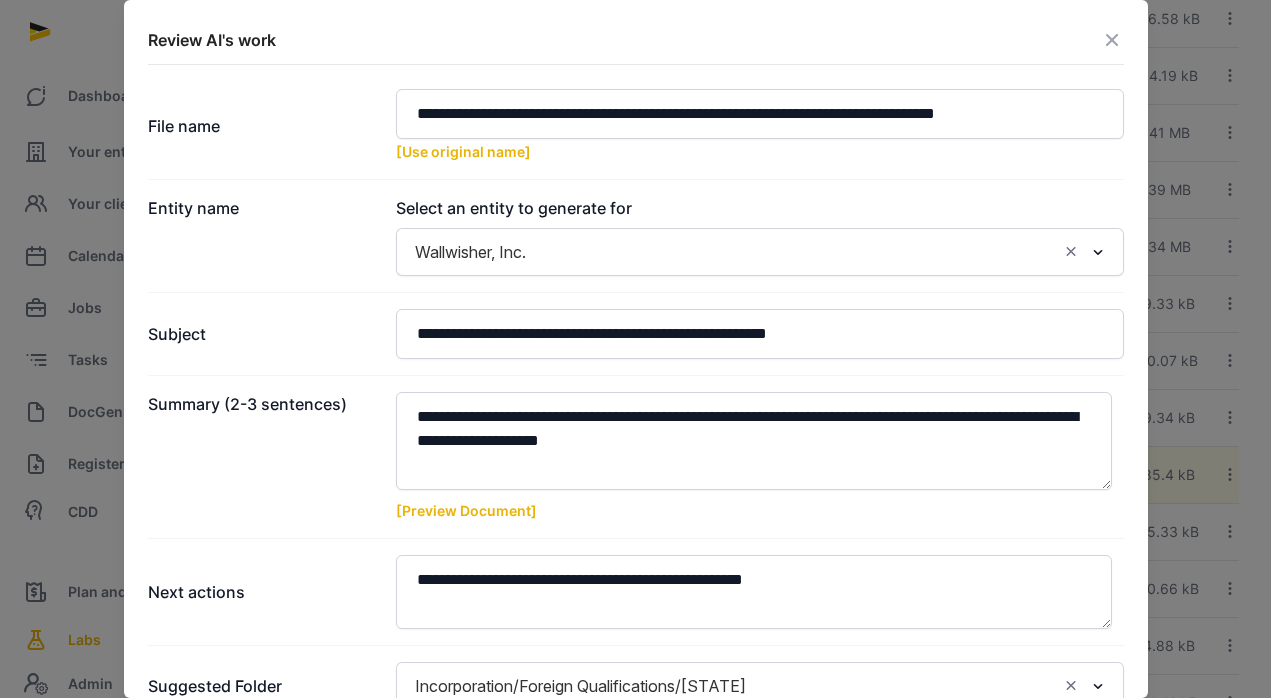 click at bounding box center [1112, 40] 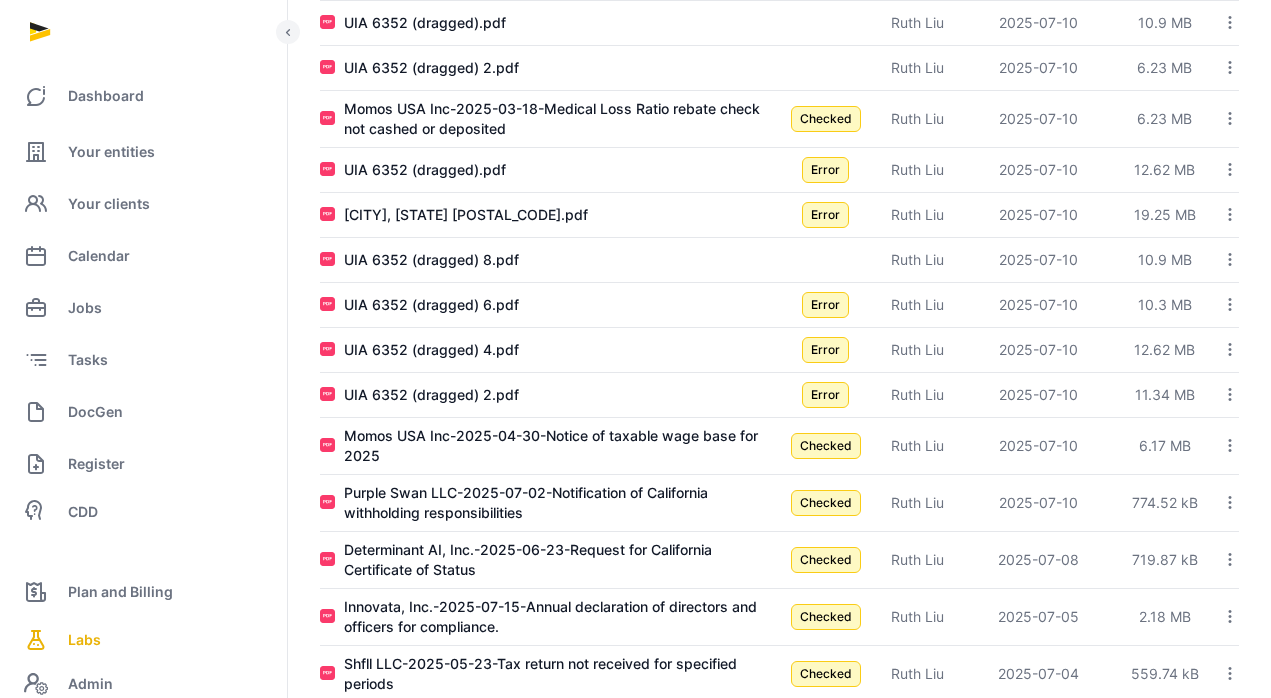 scroll, scrollTop: 121, scrollLeft: 0, axis: vertical 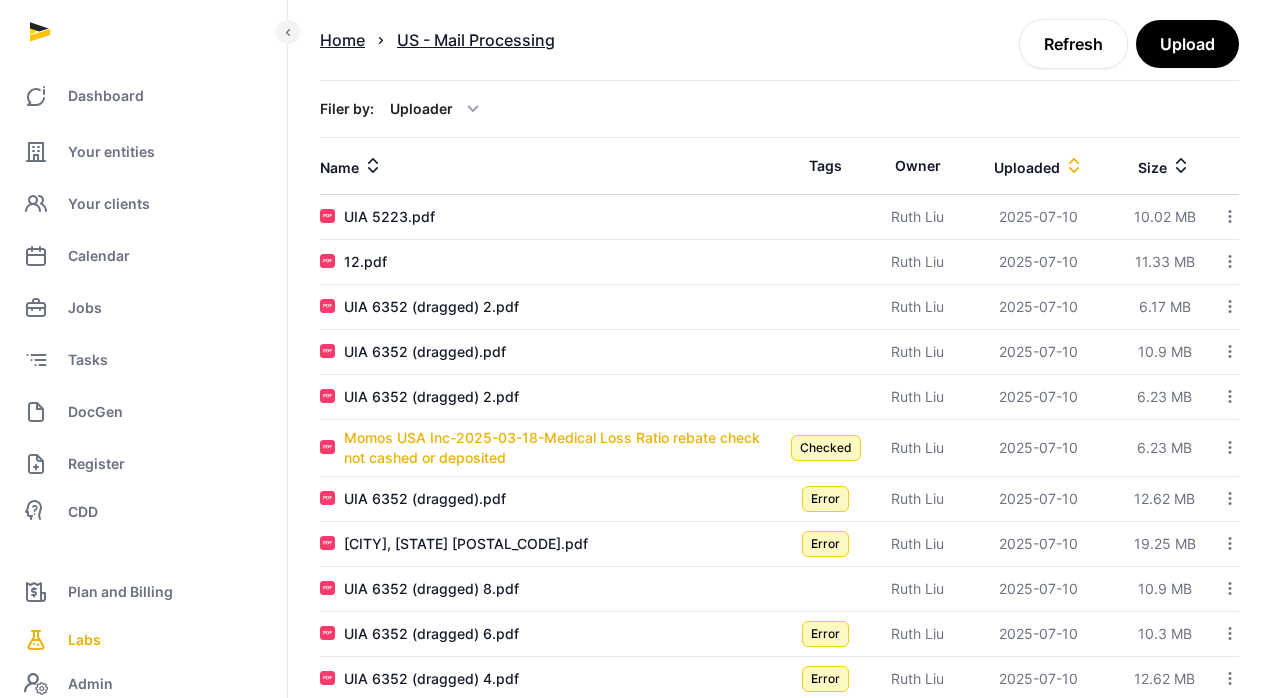 click on "Momos USA Inc-2025-03-18-Medical Loss Ratio rebate check not cashed or deposited" at bounding box center (562, 448) 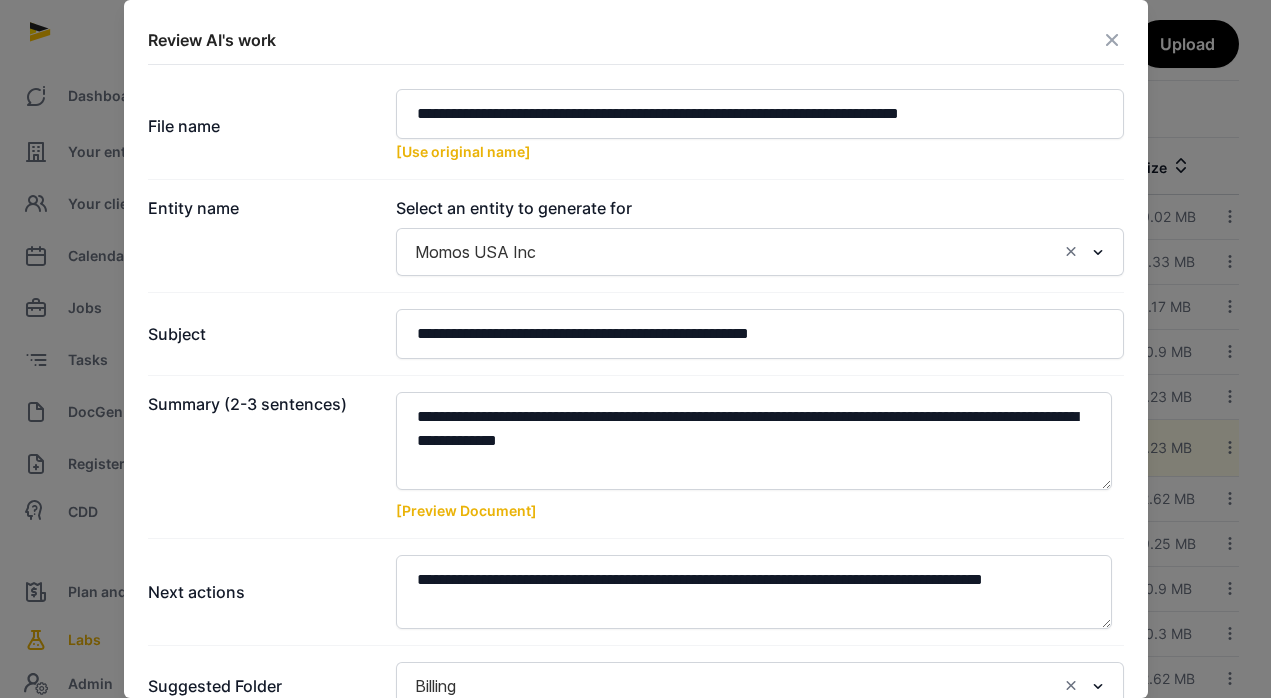 click at bounding box center [1112, 40] 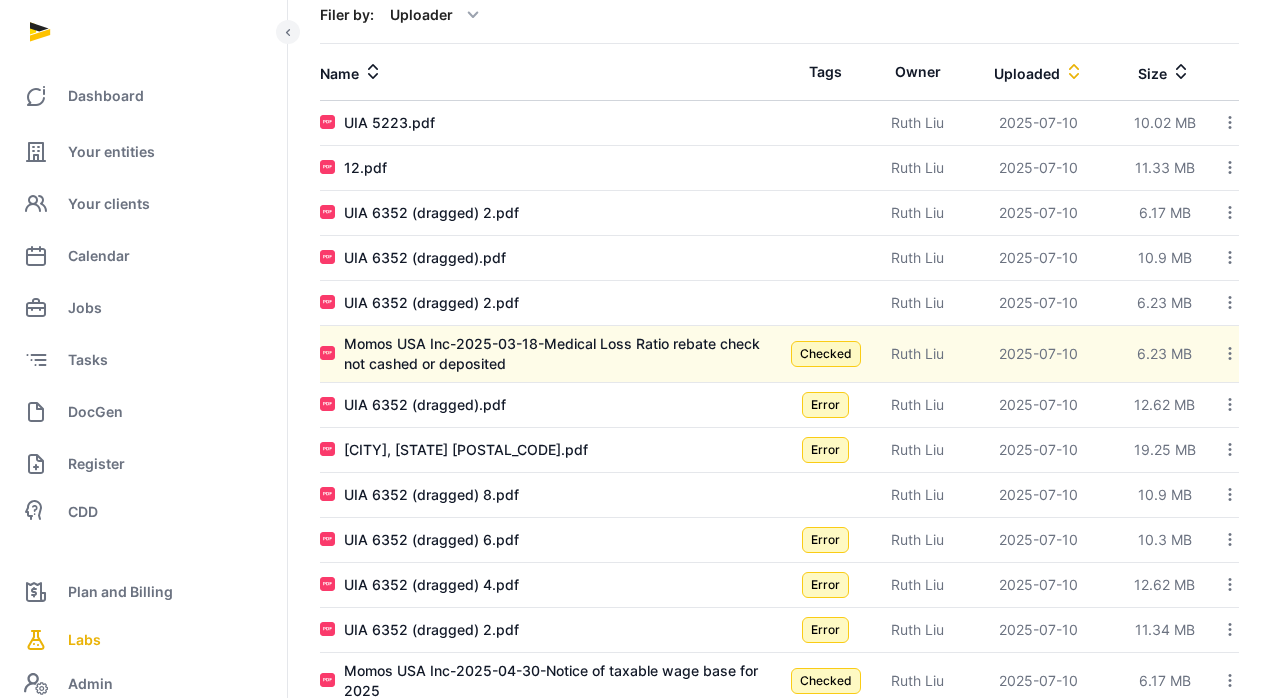 scroll, scrollTop: 0, scrollLeft: 0, axis: both 